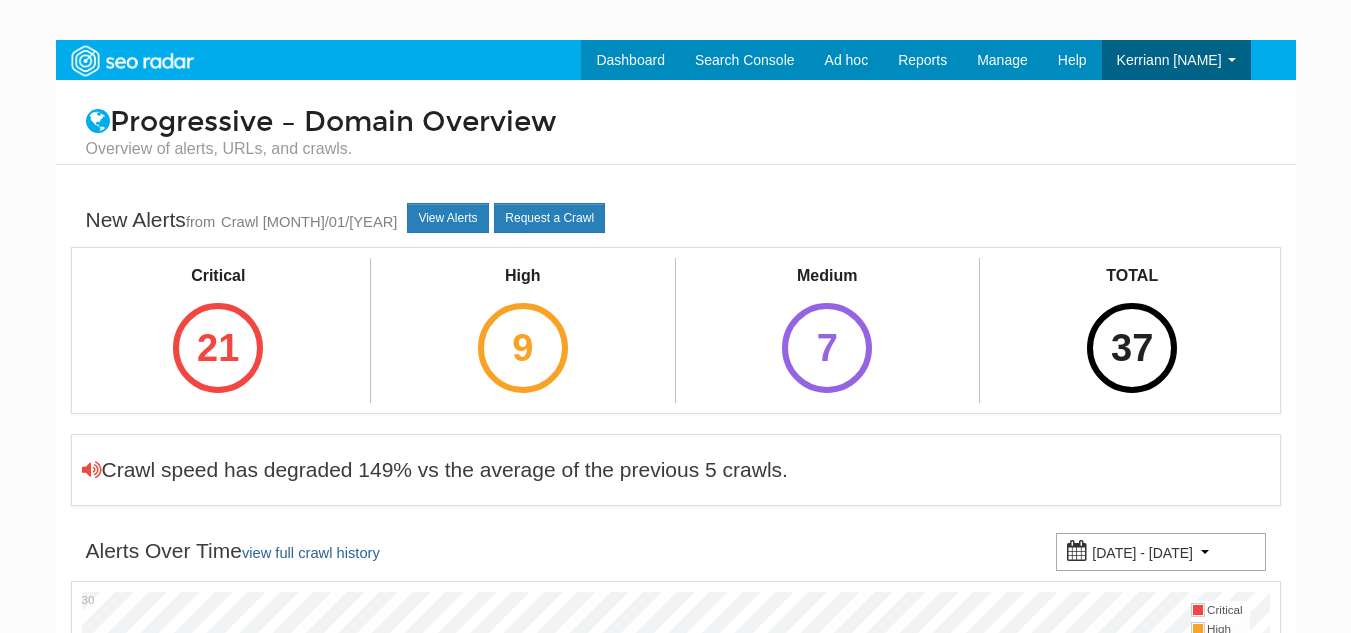 scroll, scrollTop: 0, scrollLeft: 0, axis: both 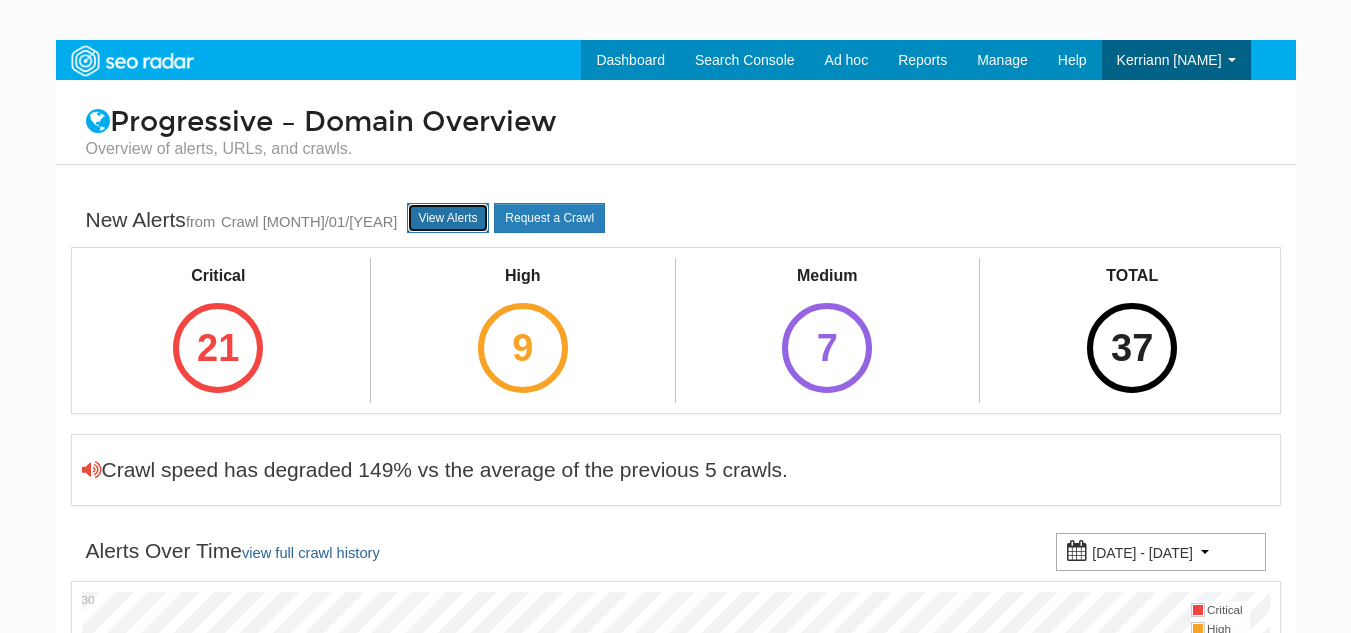 click on "View Alerts" at bounding box center [447, 218] 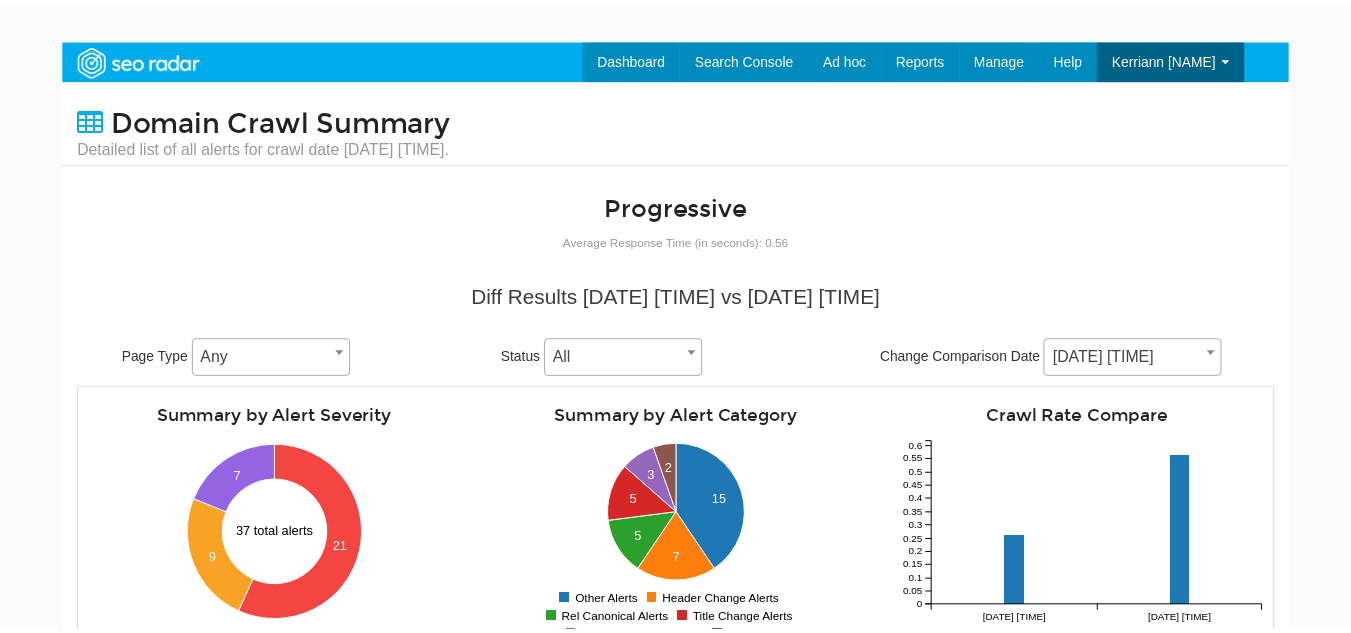 scroll, scrollTop: 1299, scrollLeft: 0, axis: vertical 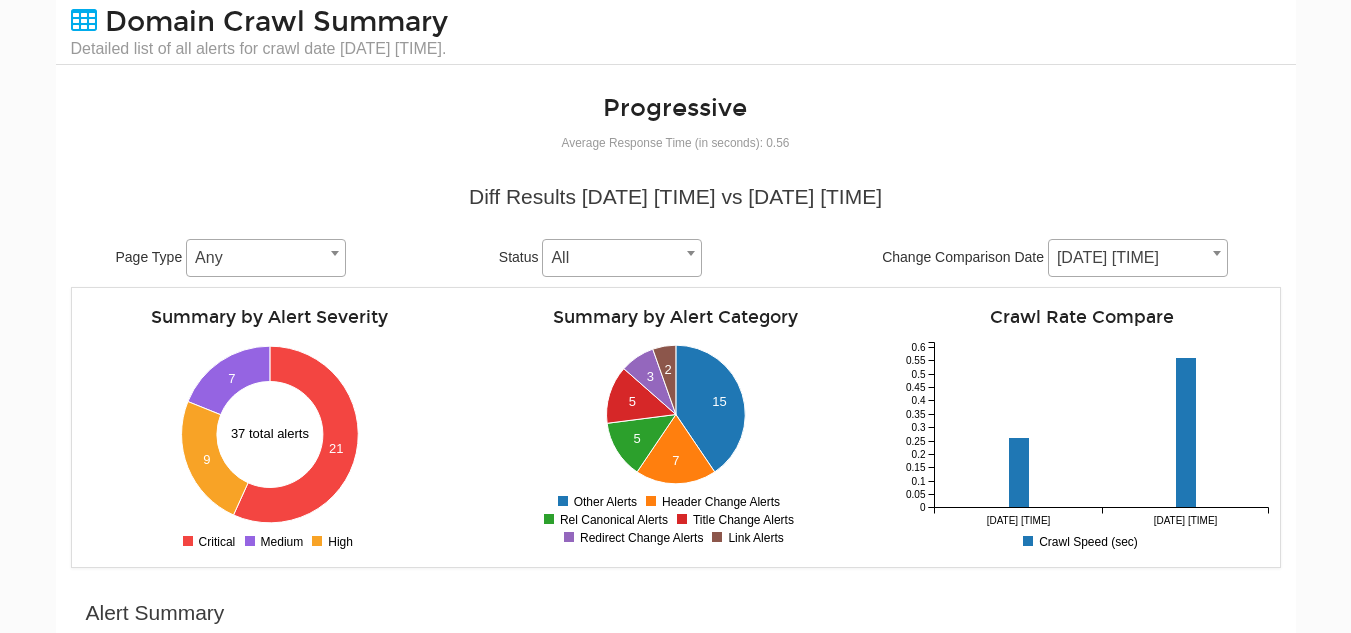 click at bounding box center [1217, 253] 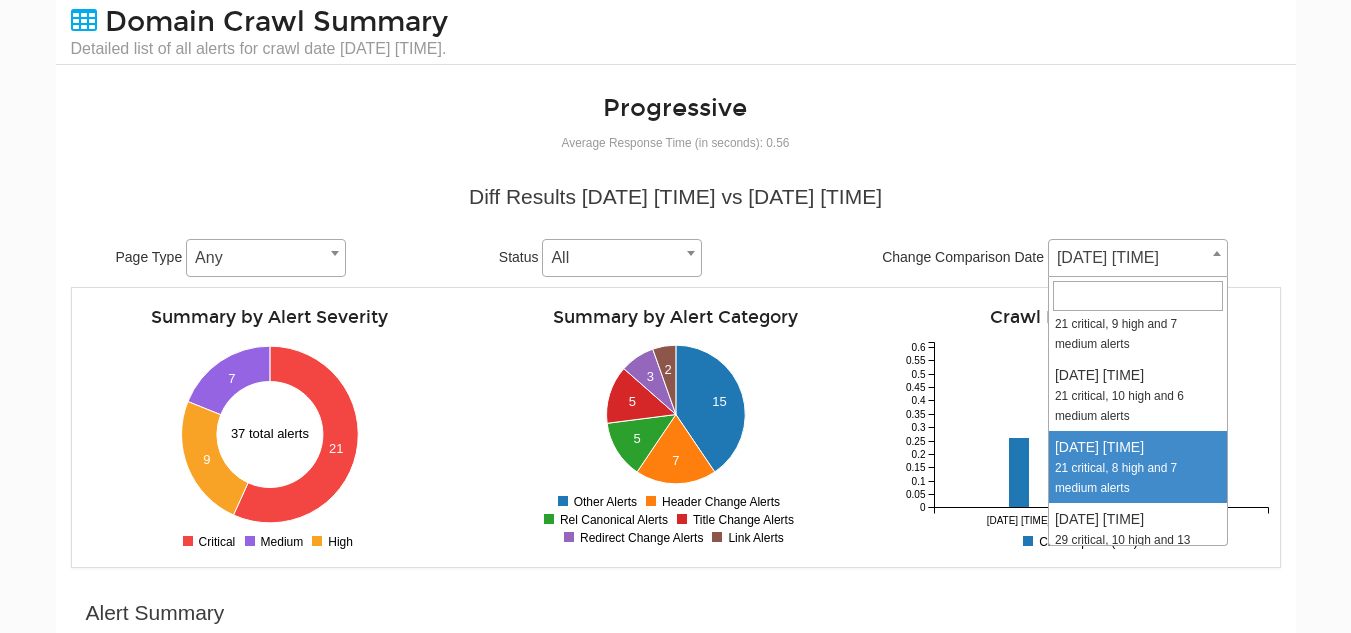 scroll, scrollTop: 500, scrollLeft: 0, axis: vertical 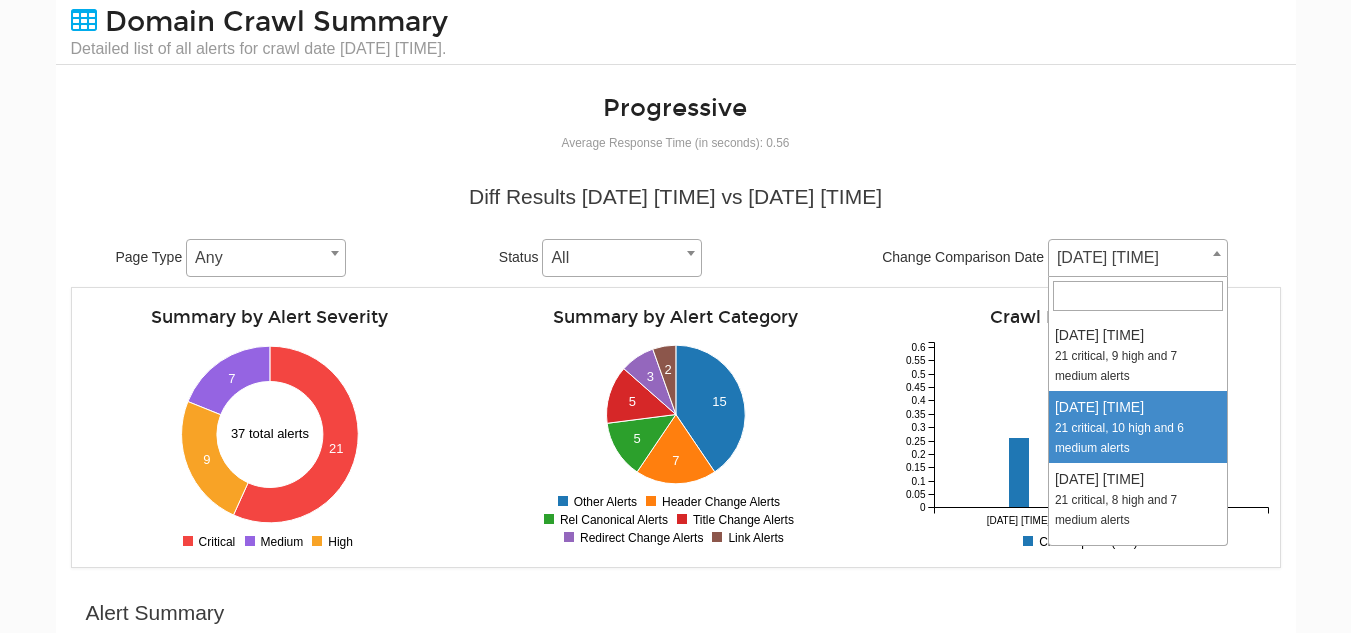 select on "1985367" 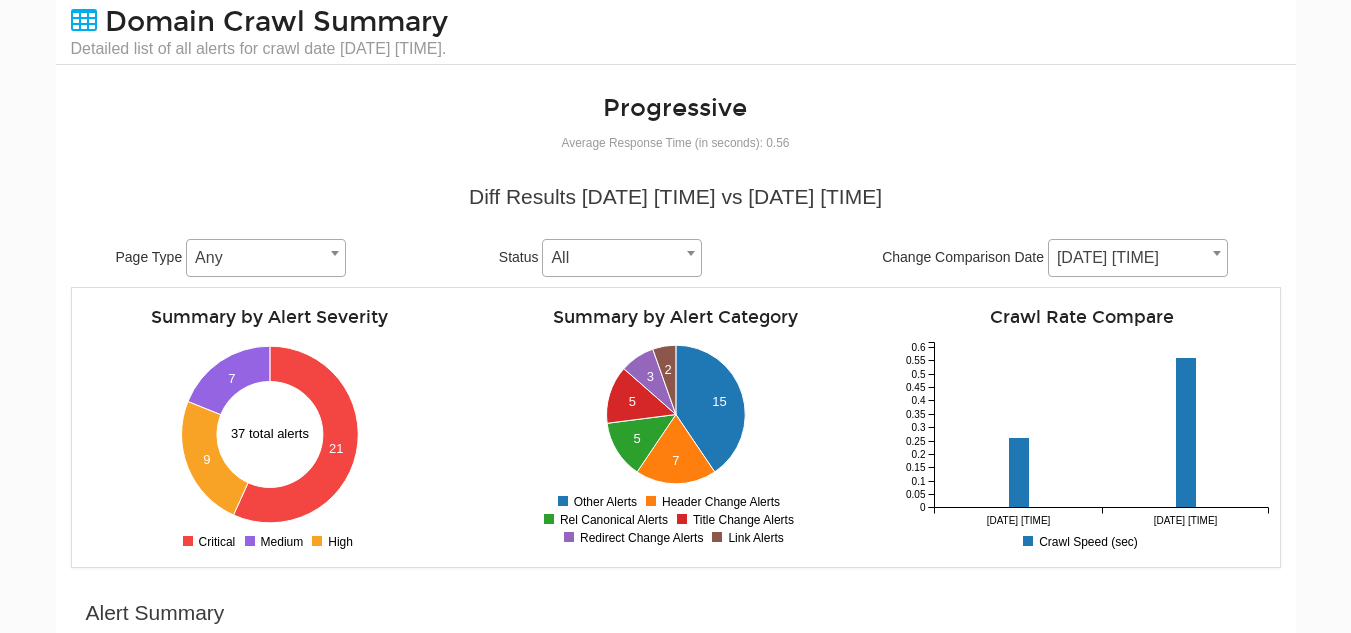 click on "Dashboard
Search Console
Keyword Winners and Losers
Page Winners and Losers
Archived Search Console Reports
Schedule a Change Analysis
Change Analysis Reports
Sitemap Reports
Ad hoc
Internet Archive Diff tool
Mobile vs. Desktop
Fetch vs. Rendered
User Agent Diff
Internet Archive URL Tester
Compare URLs
Reports
Audits
Exports
Manage
Domains
URLs
Help" at bounding box center (675, 256) 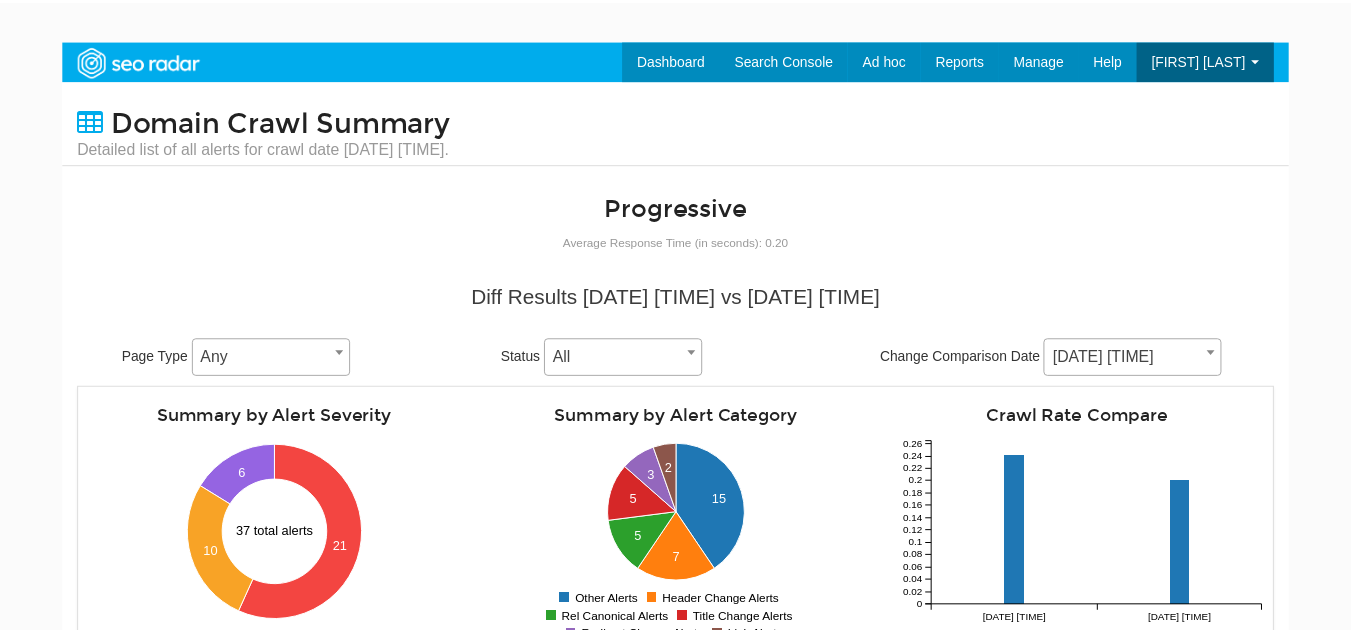 scroll, scrollTop: 700, scrollLeft: 0, axis: vertical 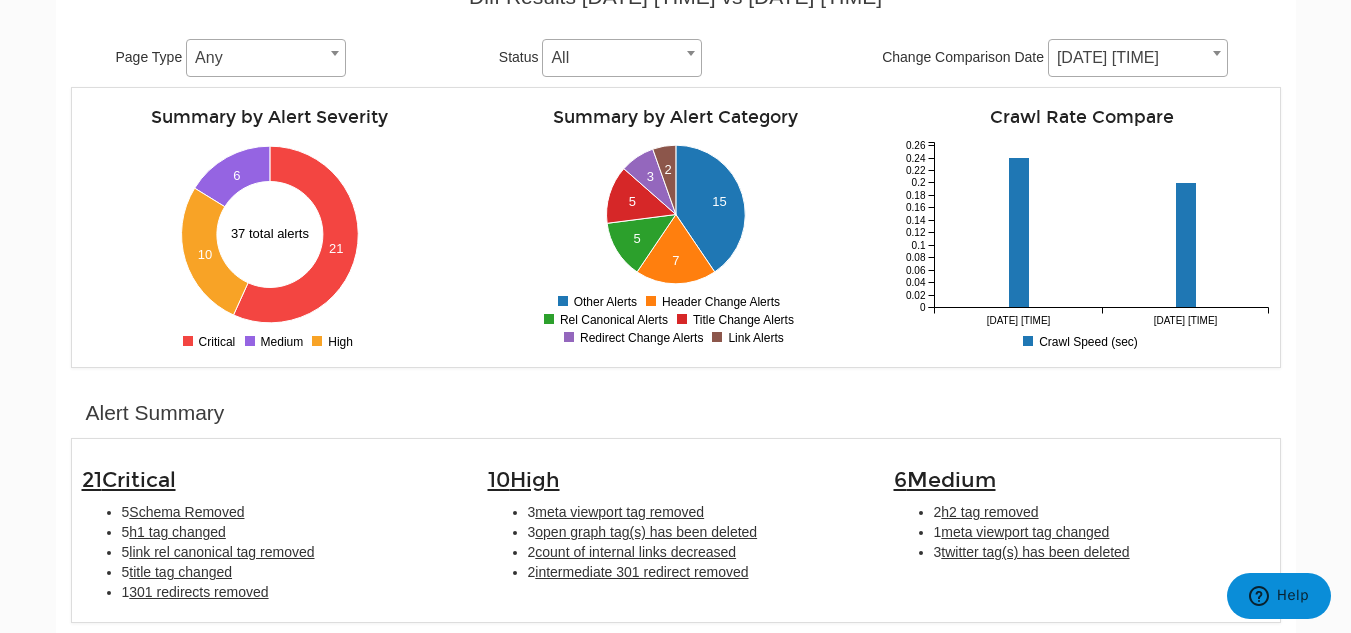 click on "[DATE] [TIME]" at bounding box center [1138, 58] 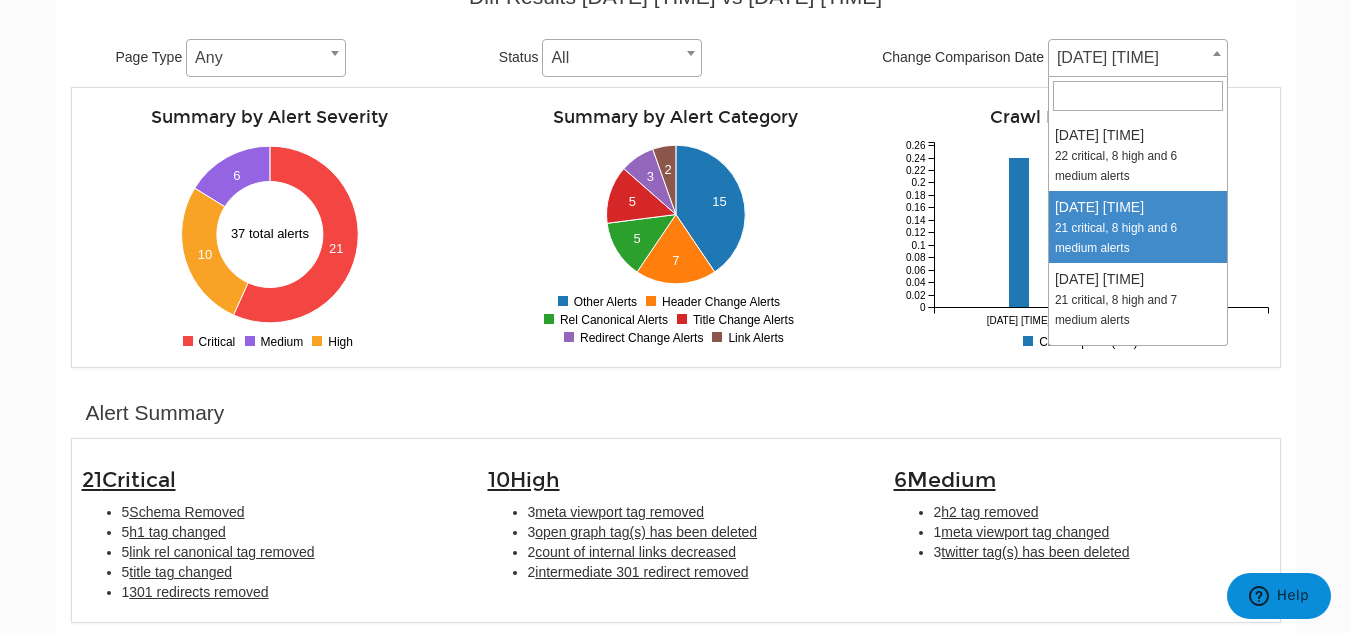 scroll, scrollTop: 832, scrollLeft: 0, axis: vertical 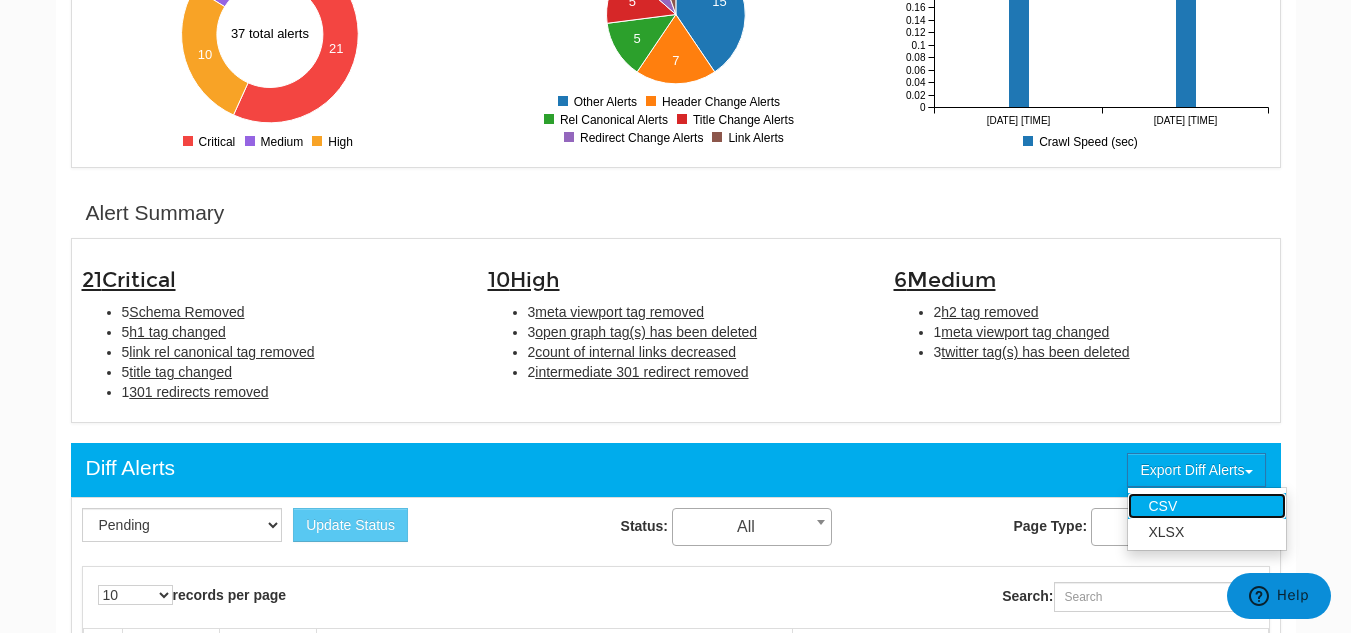 click on "CSV" at bounding box center [1207, 506] 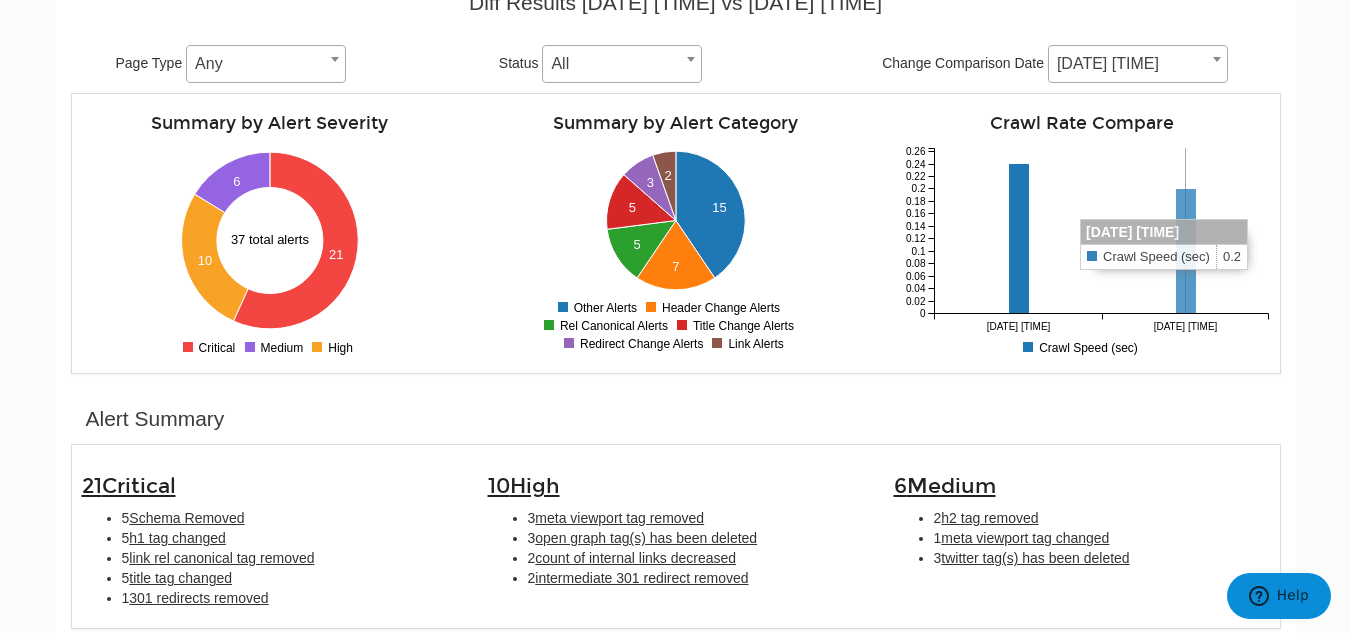 scroll, scrollTop: 100, scrollLeft: 0, axis: vertical 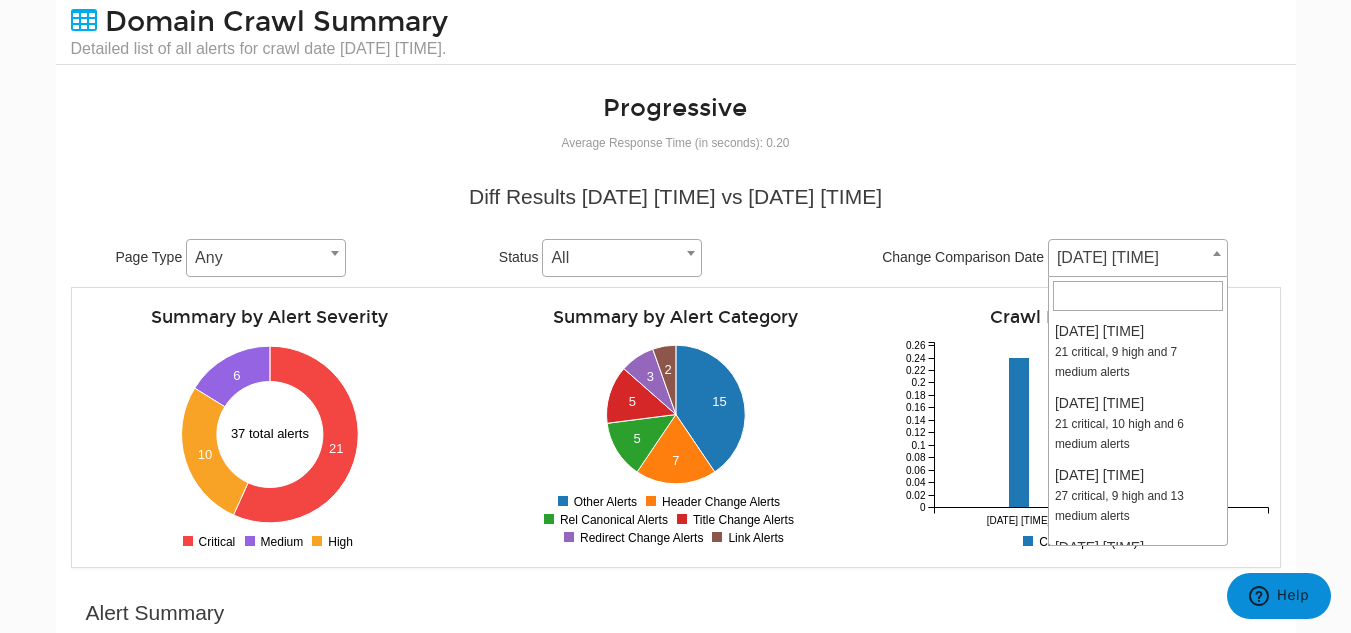click at bounding box center [1217, 253] 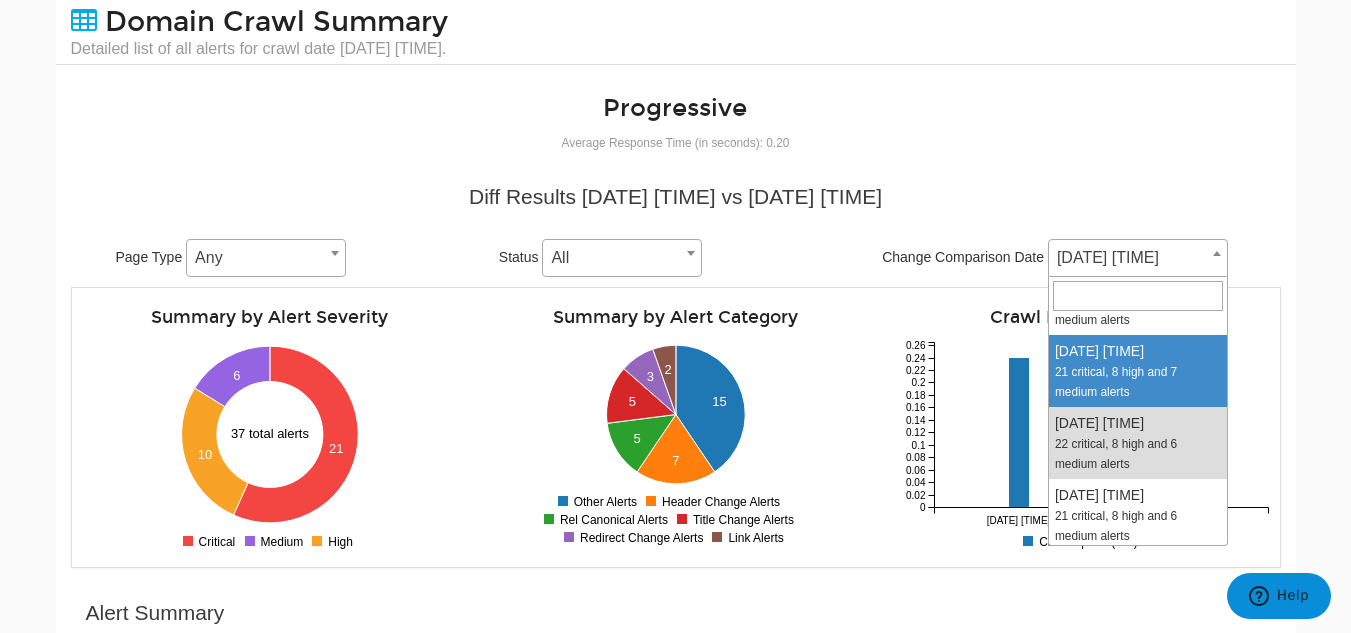 select on "1974809" 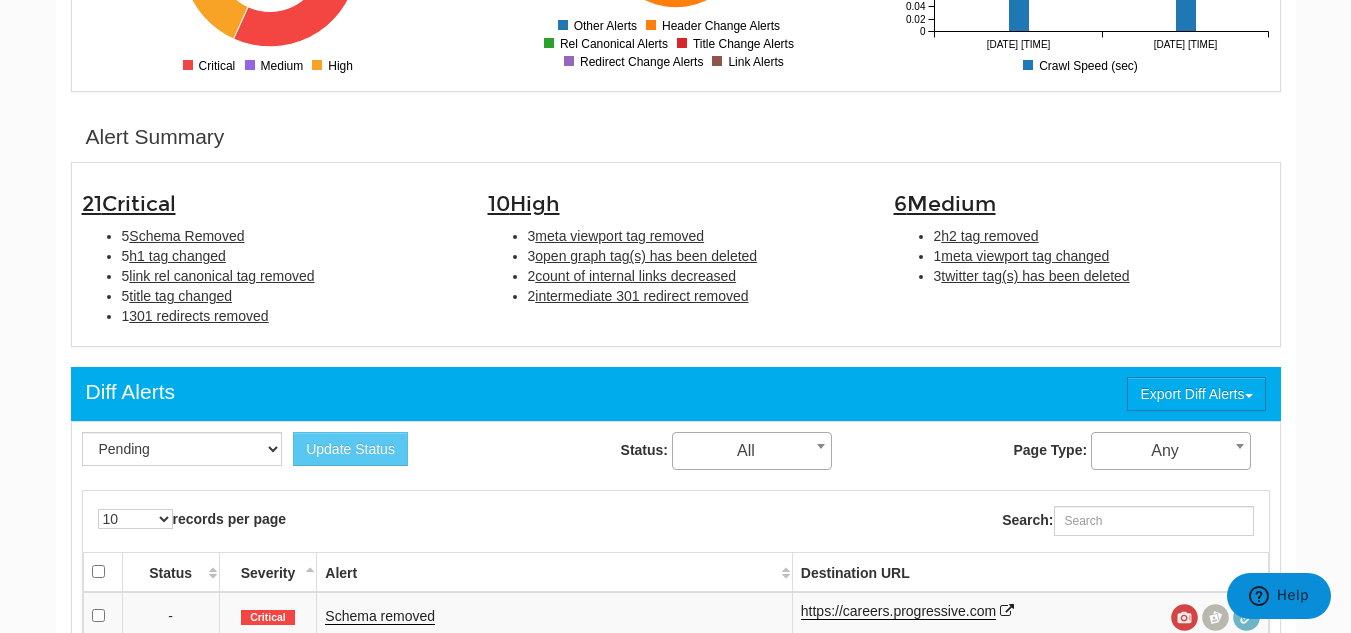 scroll, scrollTop: 600, scrollLeft: 0, axis: vertical 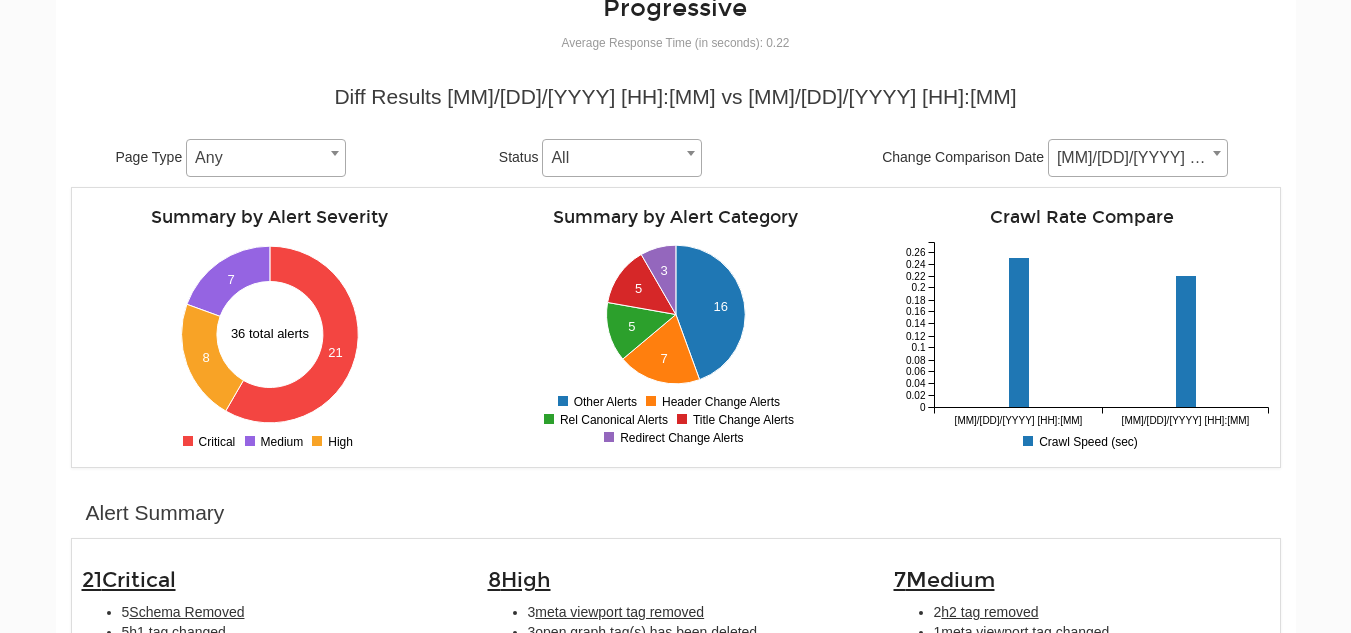 click at bounding box center (1217, 153) 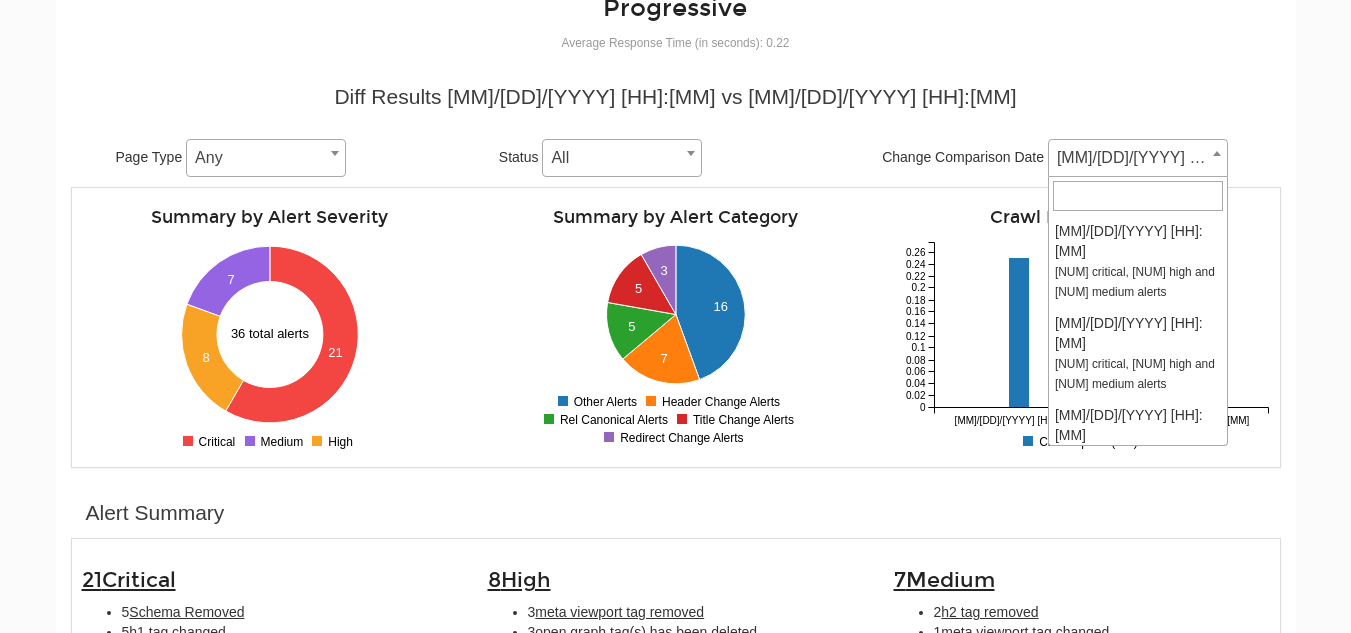 scroll, scrollTop: 720, scrollLeft: 0, axis: vertical 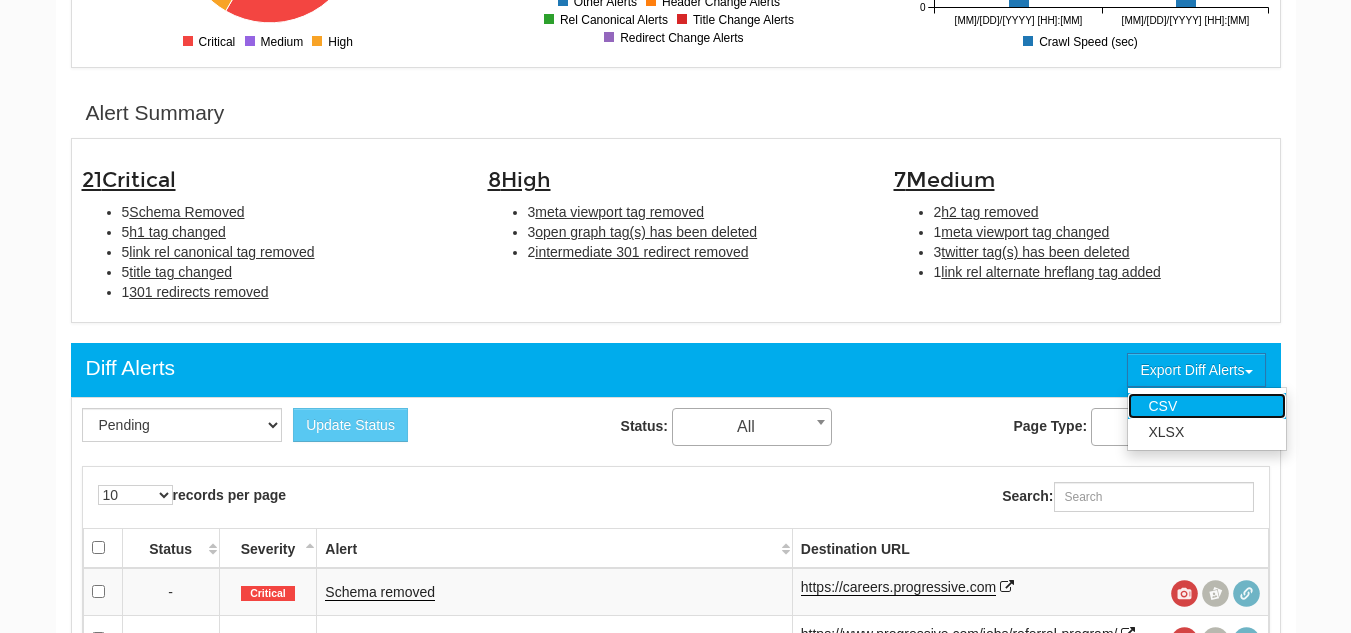 click on "CSV" at bounding box center [1207, 406] 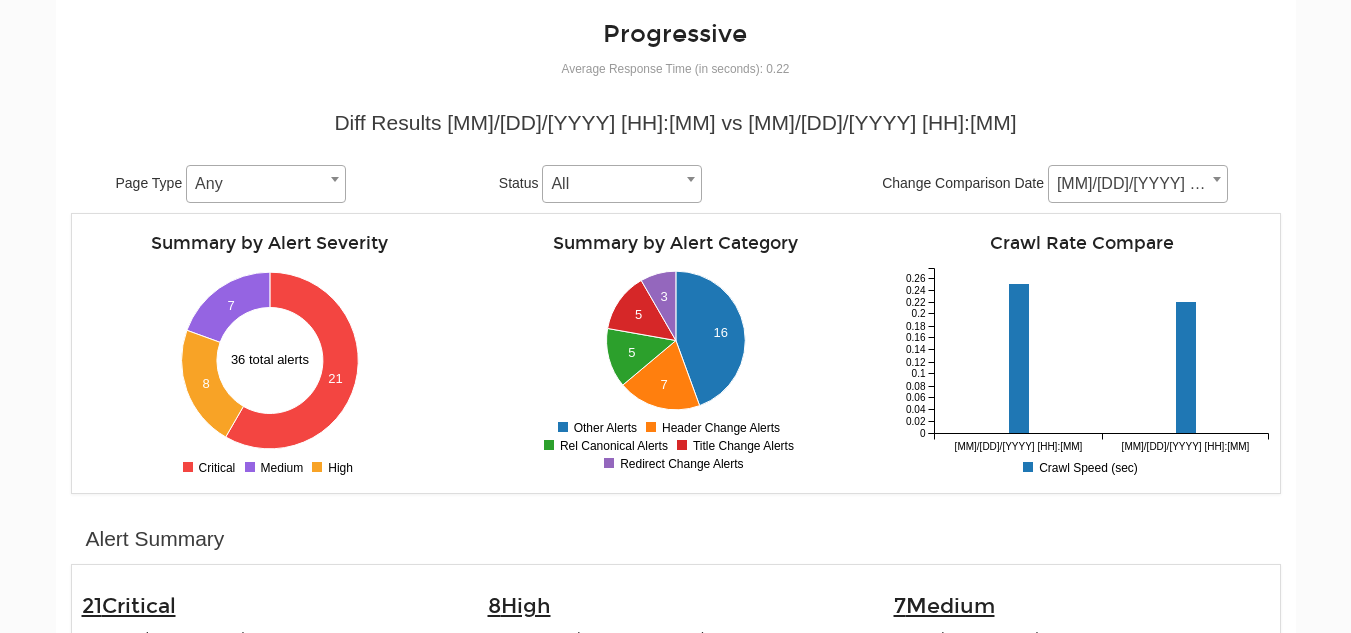 scroll, scrollTop: 100, scrollLeft: 0, axis: vertical 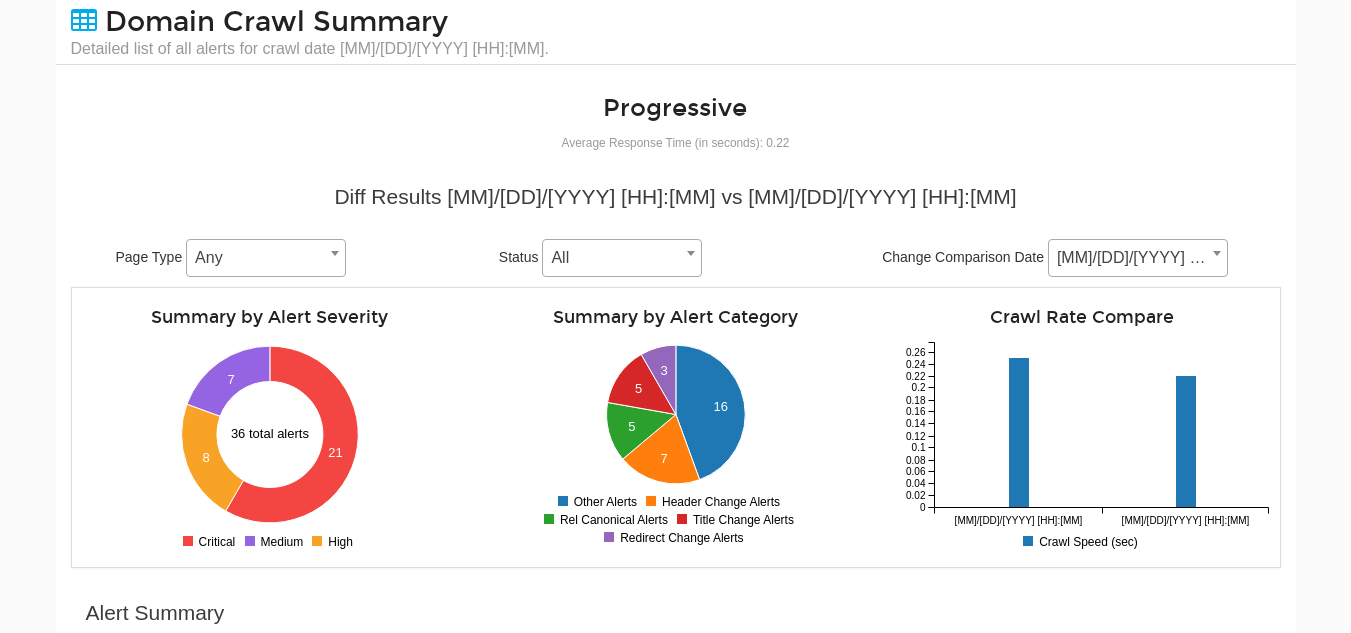 click at bounding box center (1217, 253) 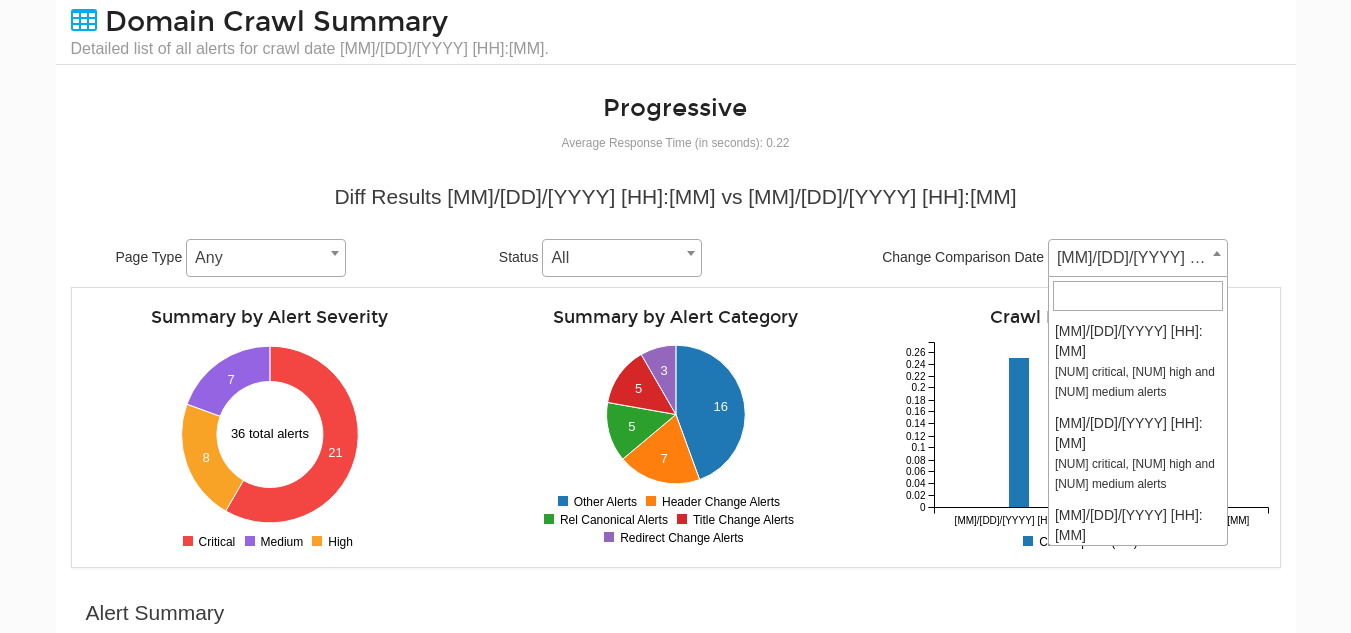 scroll, scrollTop: 772, scrollLeft: 0, axis: vertical 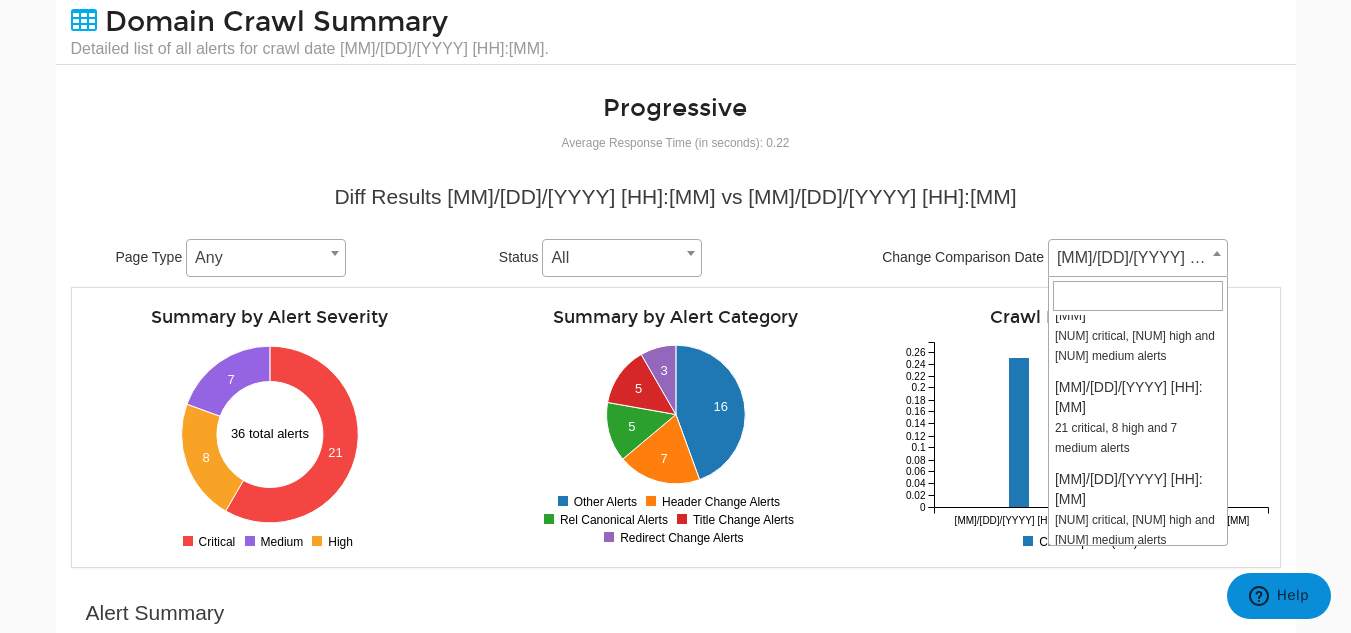 select on "1977472" 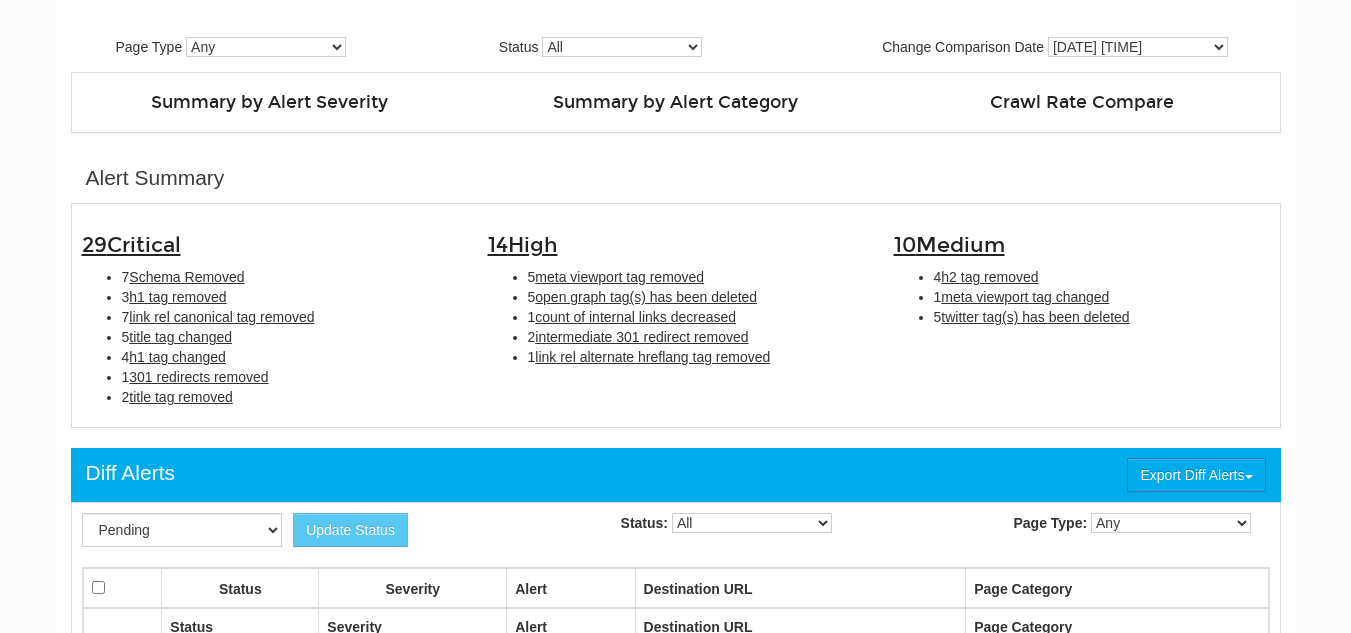 scroll, scrollTop: 600, scrollLeft: 0, axis: vertical 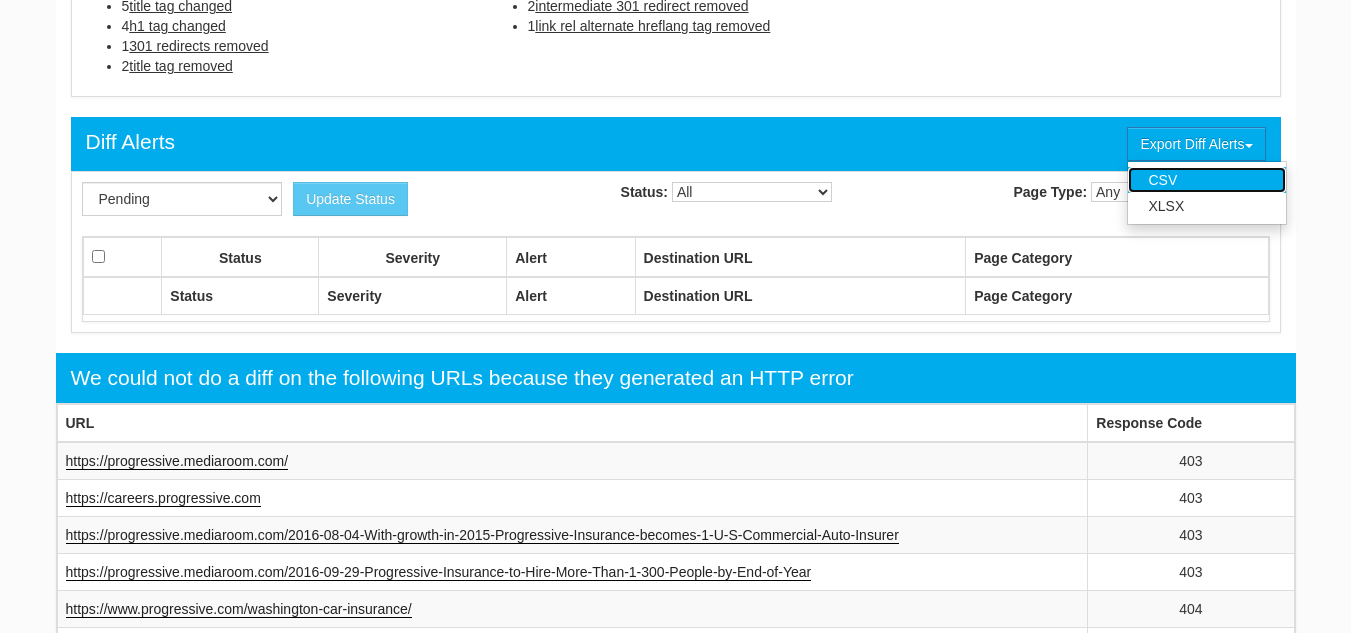 click on "CSV" at bounding box center [1207, 180] 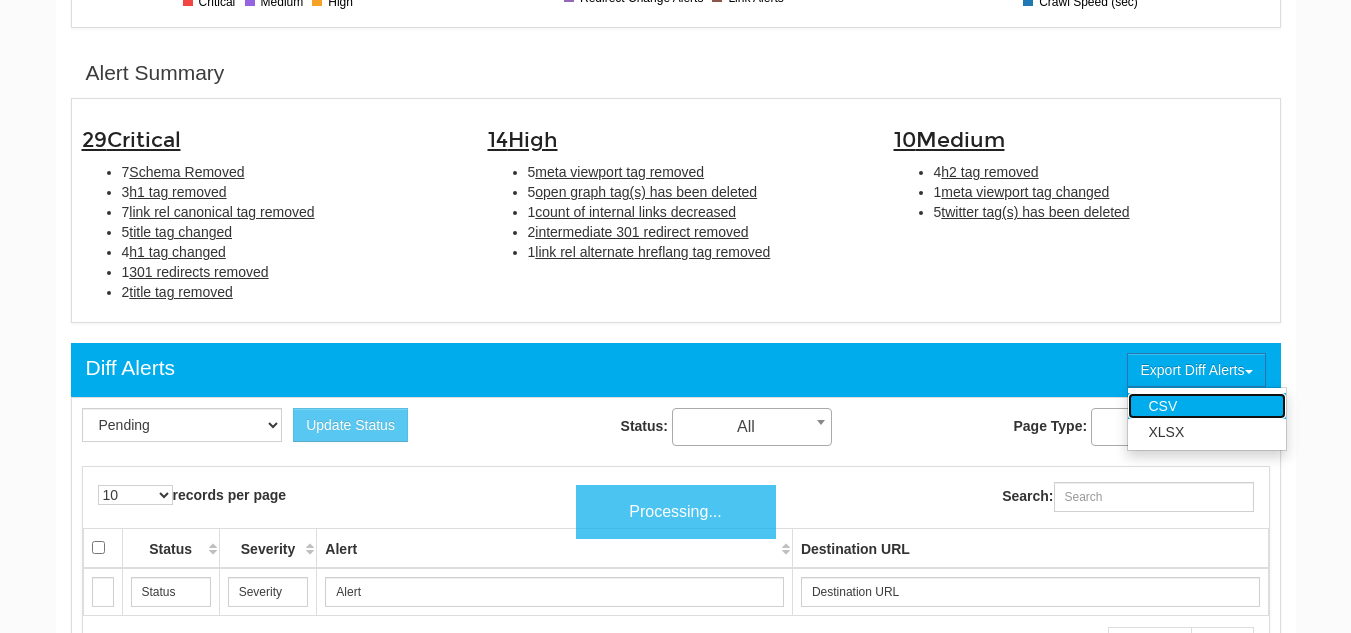 scroll, scrollTop: 826, scrollLeft: 0, axis: vertical 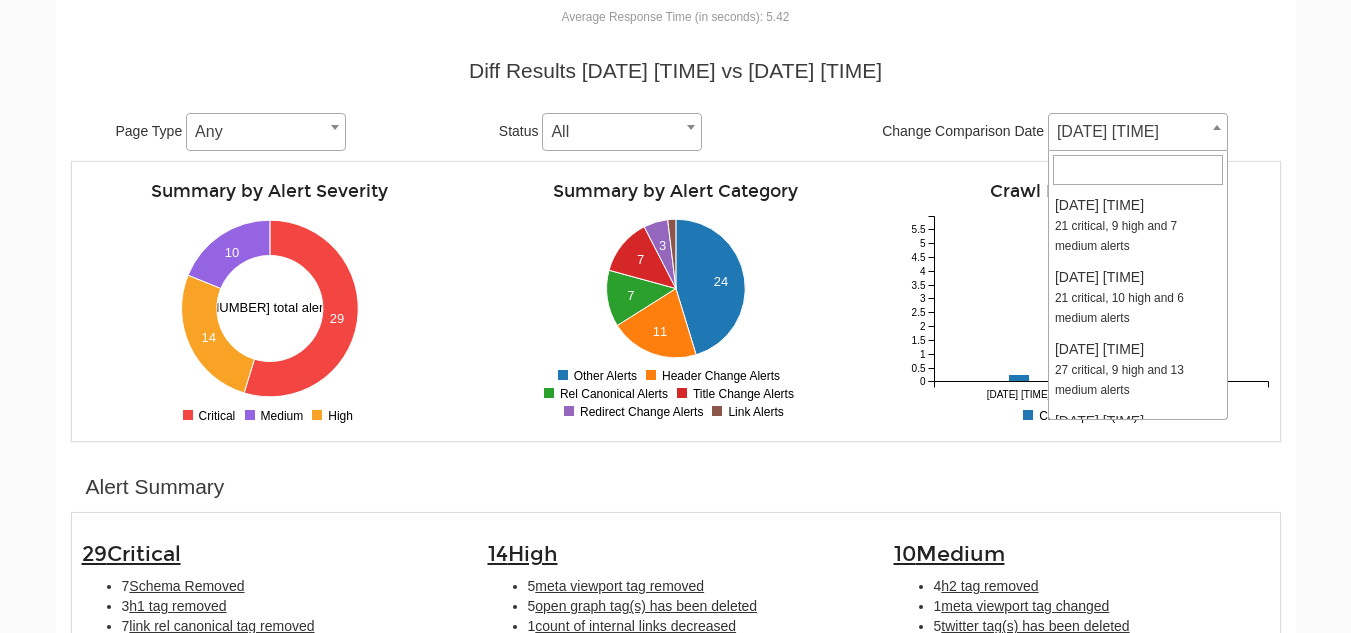 click on "[DATE] [TIME]" at bounding box center [1138, 132] 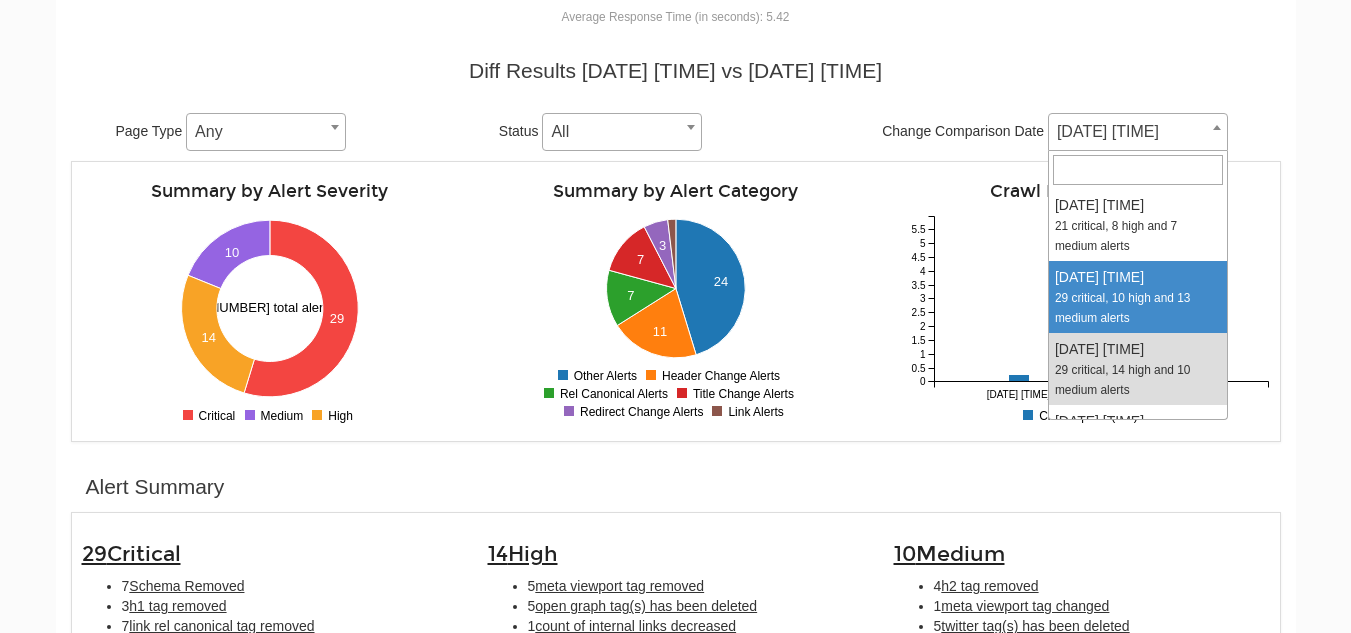 select on "[NUMBER]" 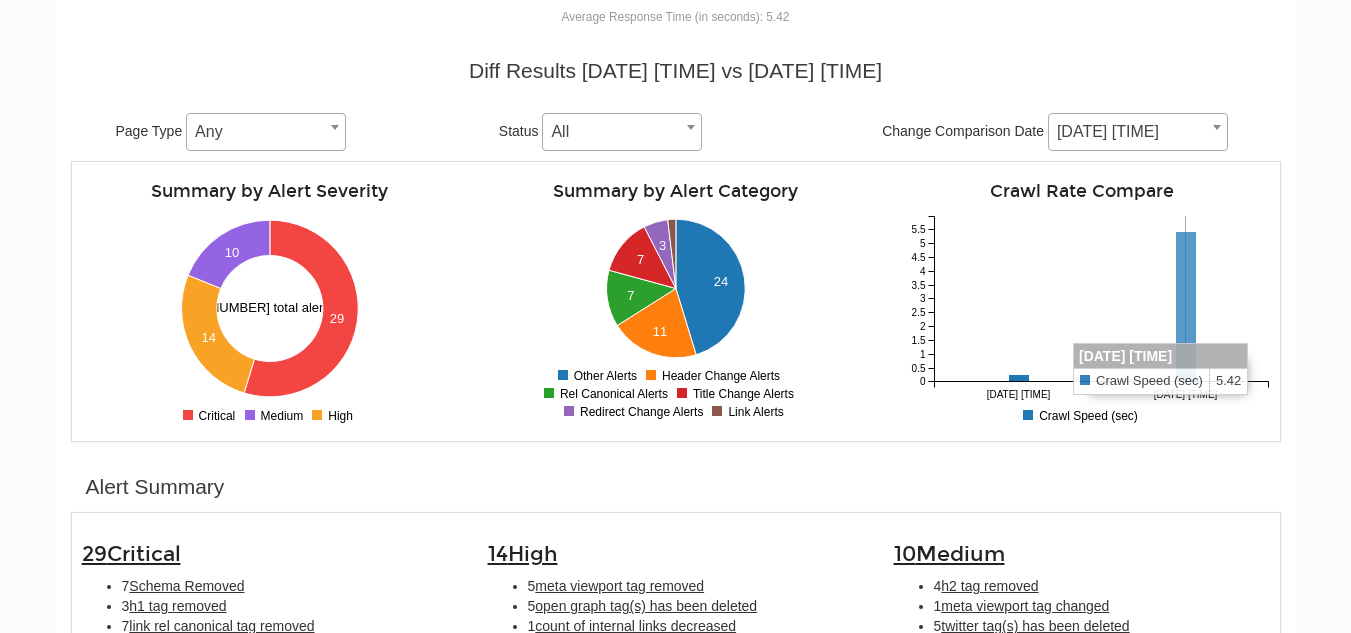 scroll, scrollTop: 291, scrollLeft: 0, axis: vertical 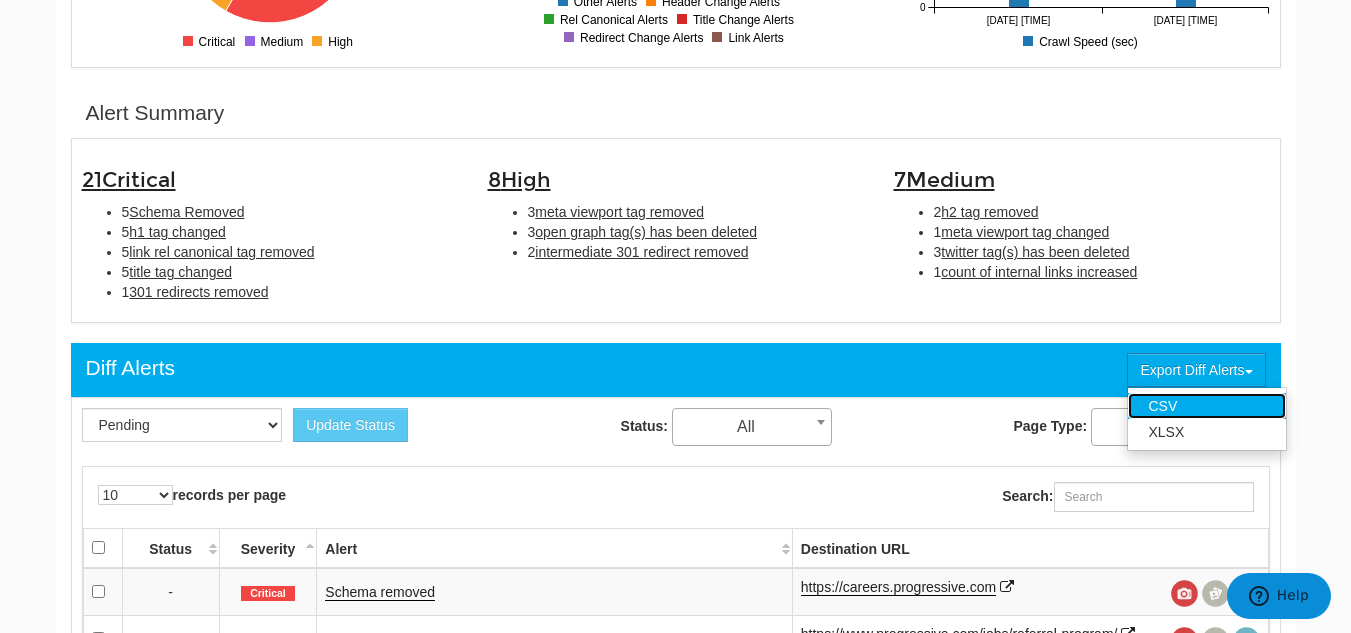 click on "CSV" at bounding box center (1207, 406) 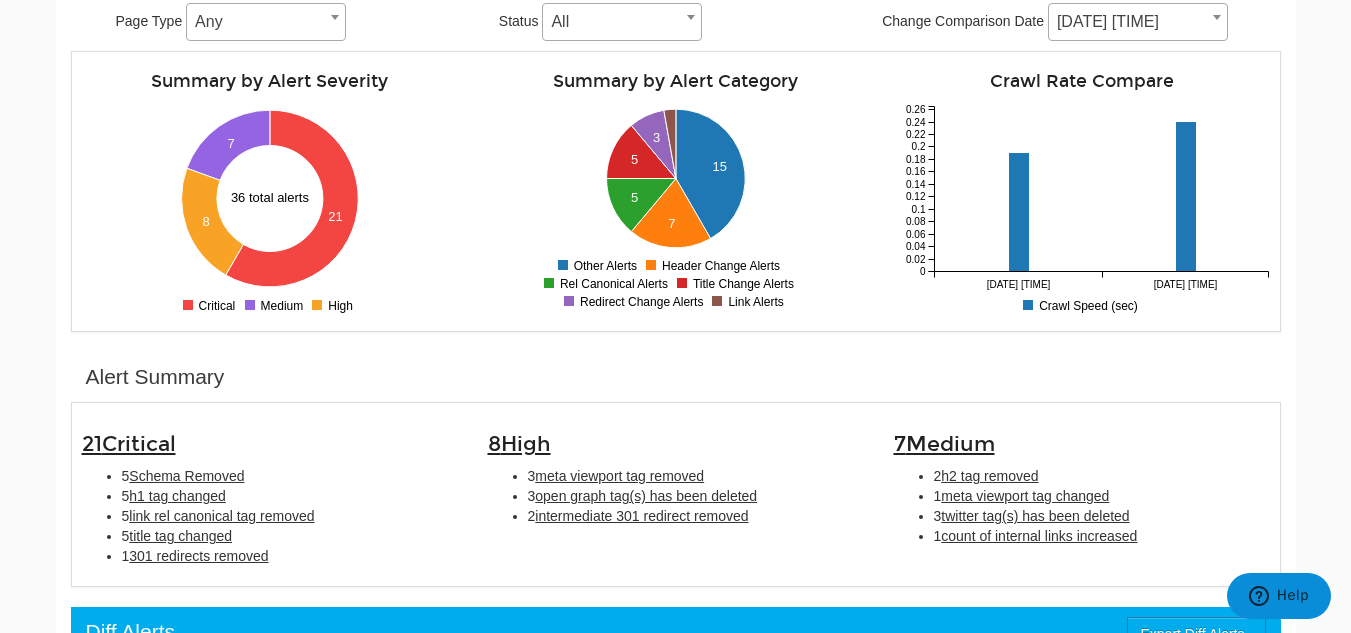 scroll, scrollTop: 0, scrollLeft: 0, axis: both 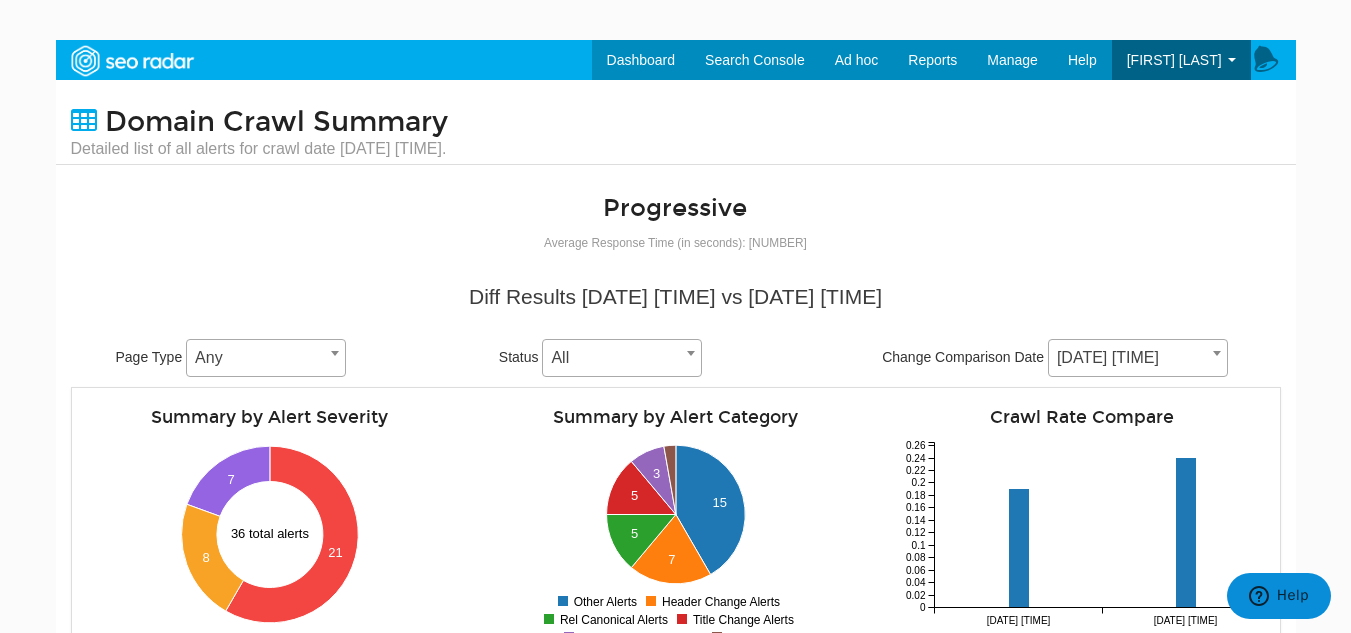 click at bounding box center (1217, 353) 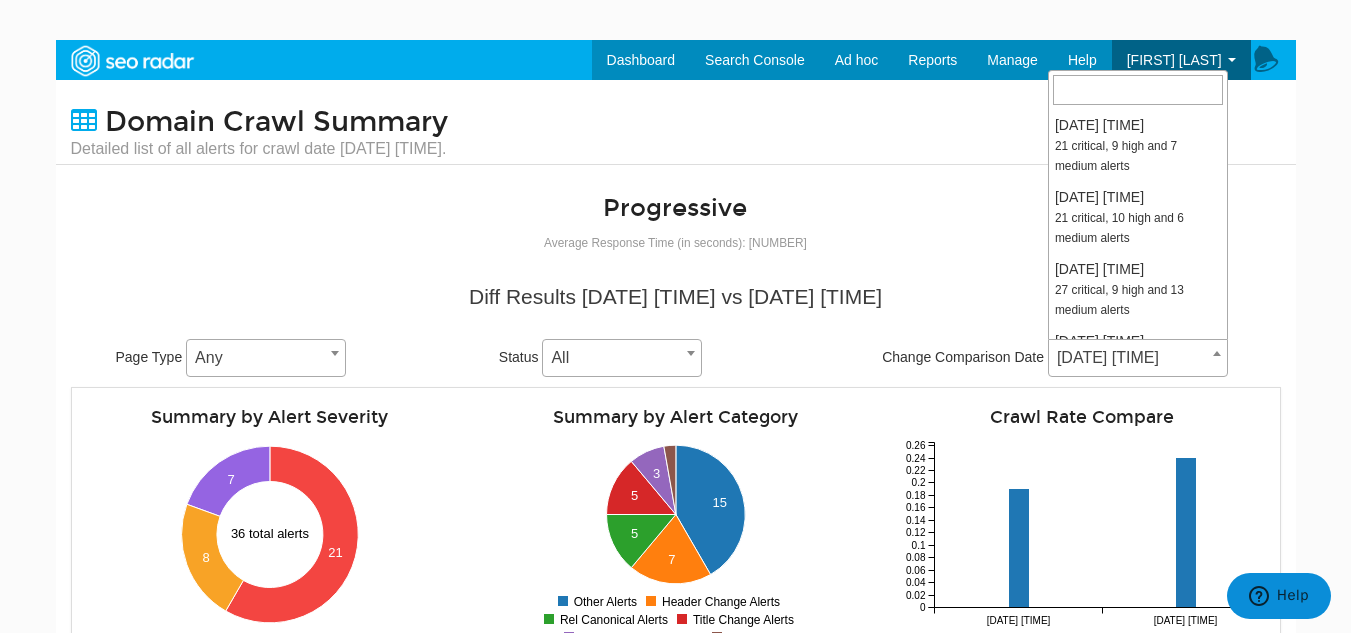 scroll, scrollTop: 504, scrollLeft: 0, axis: vertical 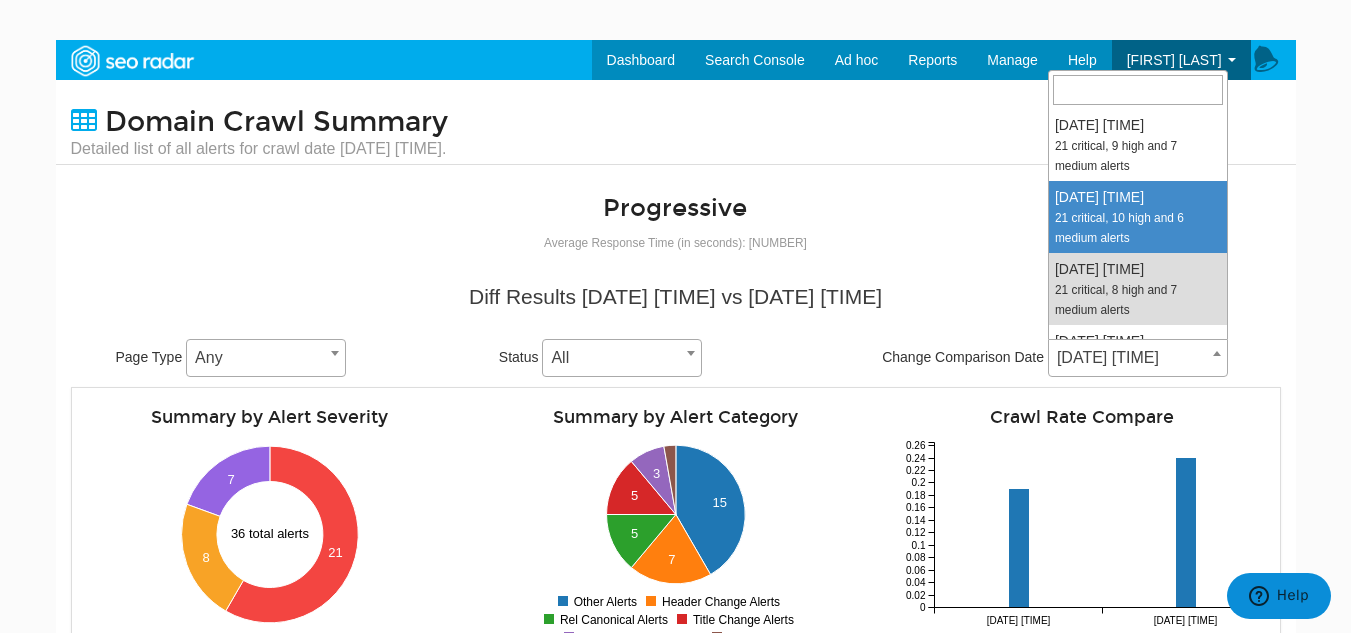 select on "1985367" 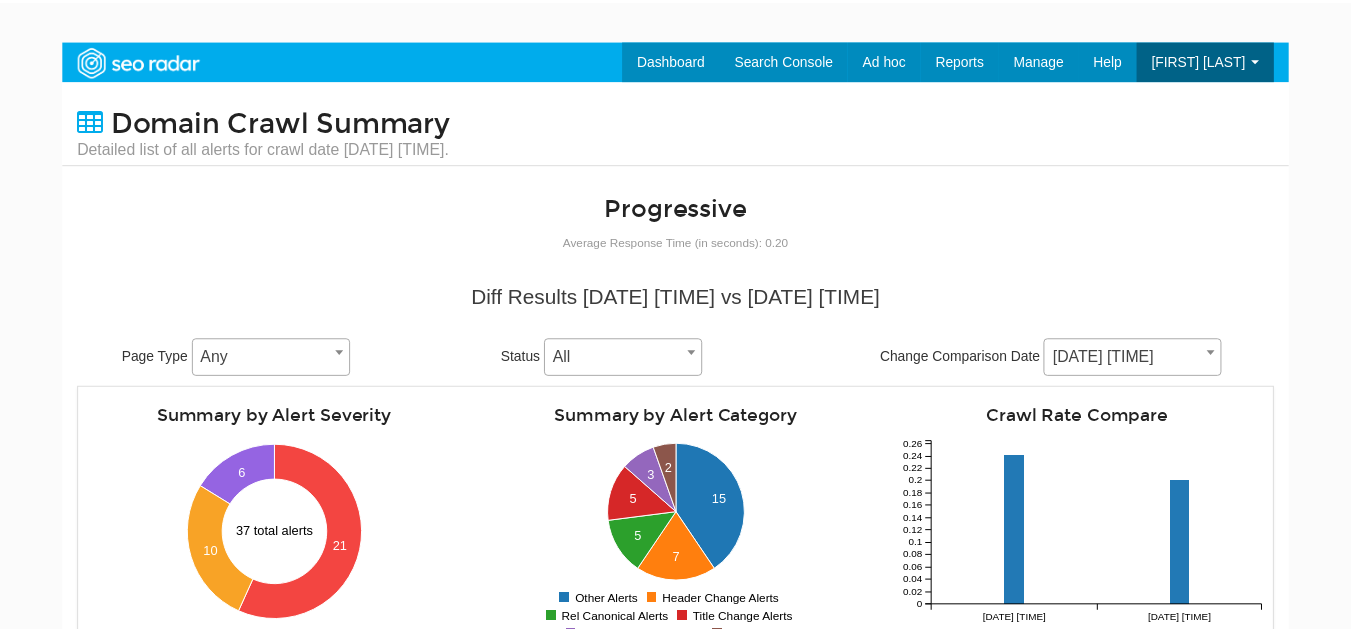 scroll, scrollTop: 400, scrollLeft: 0, axis: vertical 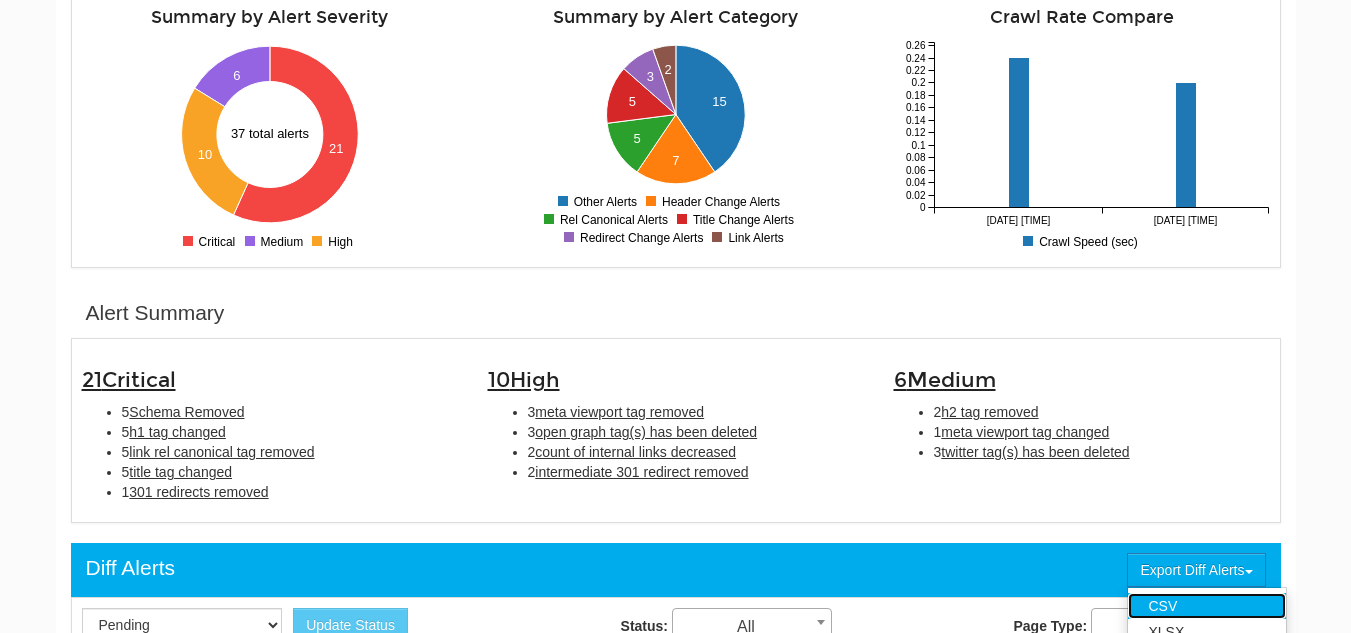 click on "CSV" at bounding box center (1207, 606) 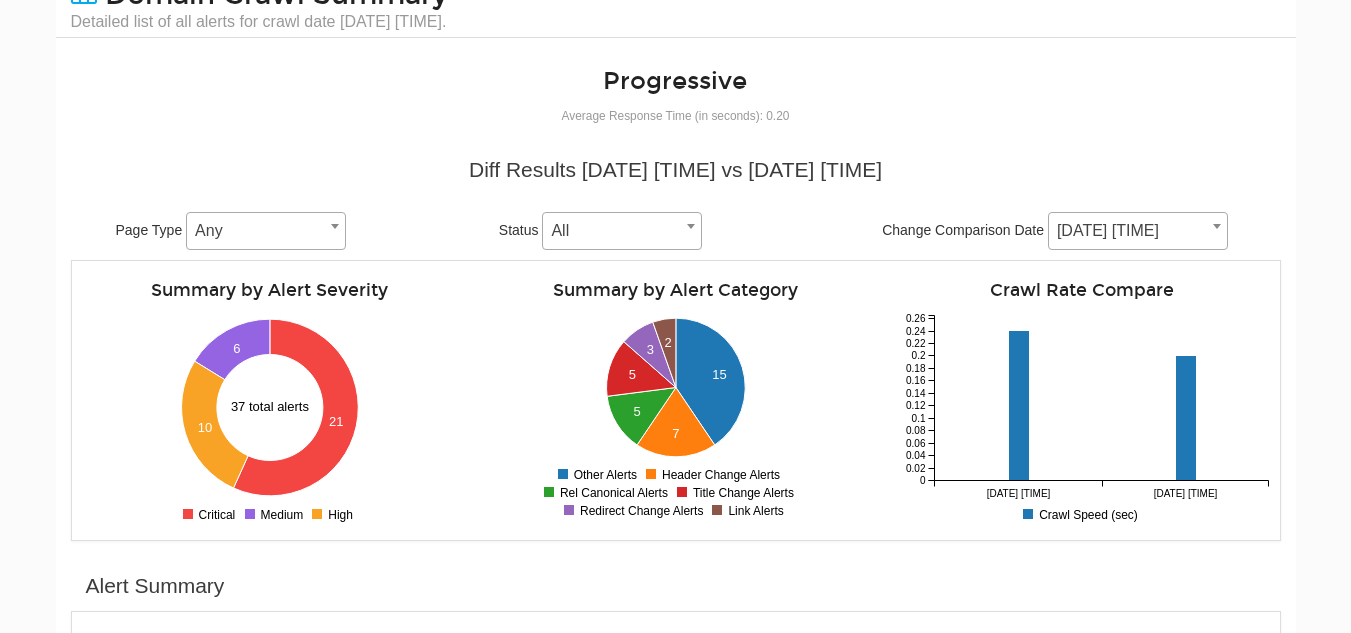 scroll, scrollTop: 100, scrollLeft: 0, axis: vertical 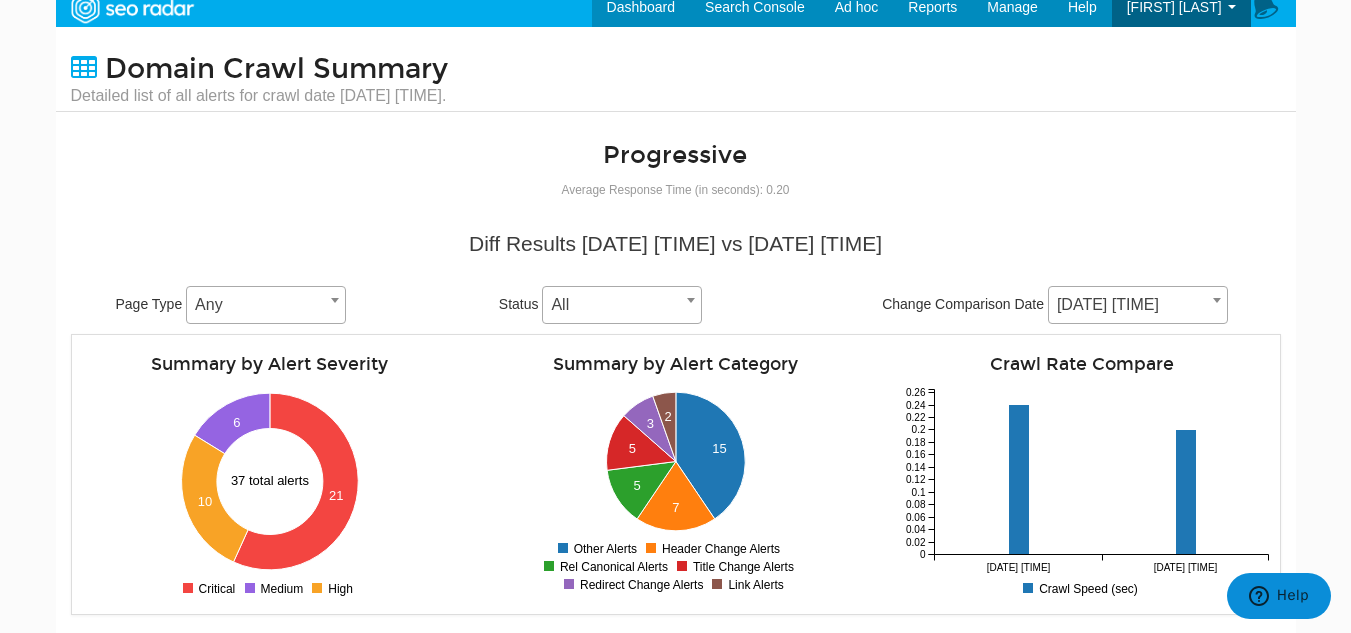 click on "[DATE] [TIME]" at bounding box center (1138, 305) 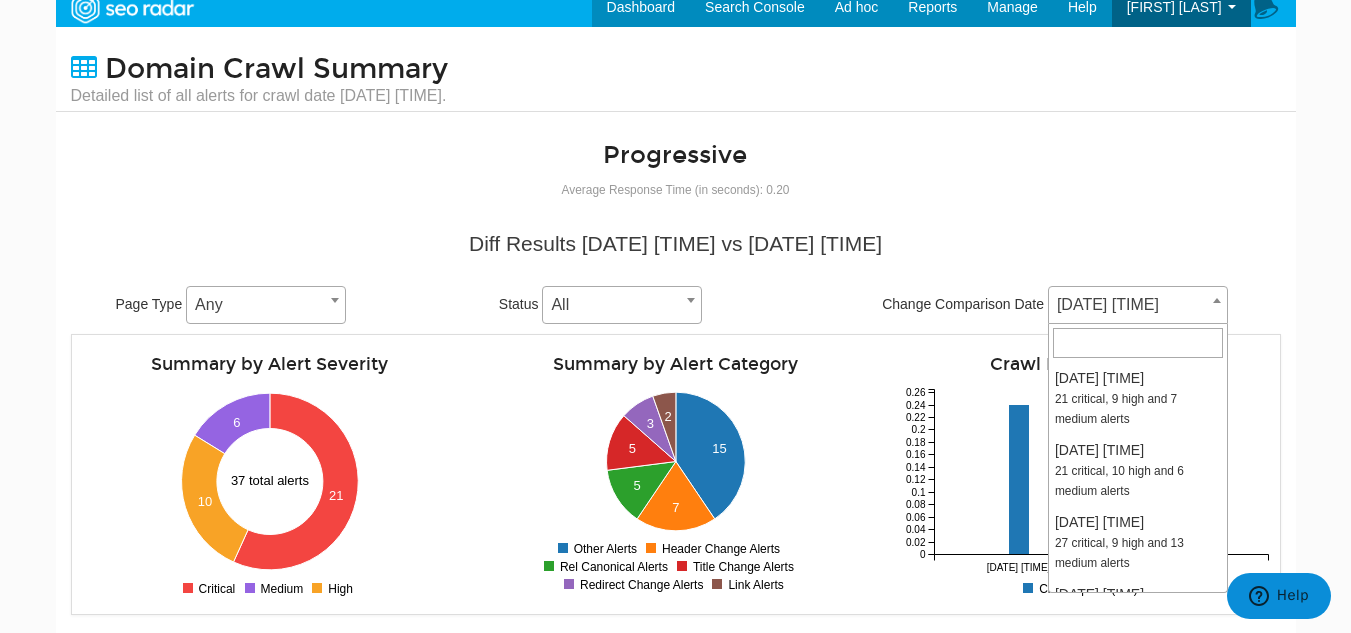 scroll, scrollTop: 432, scrollLeft: 0, axis: vertical 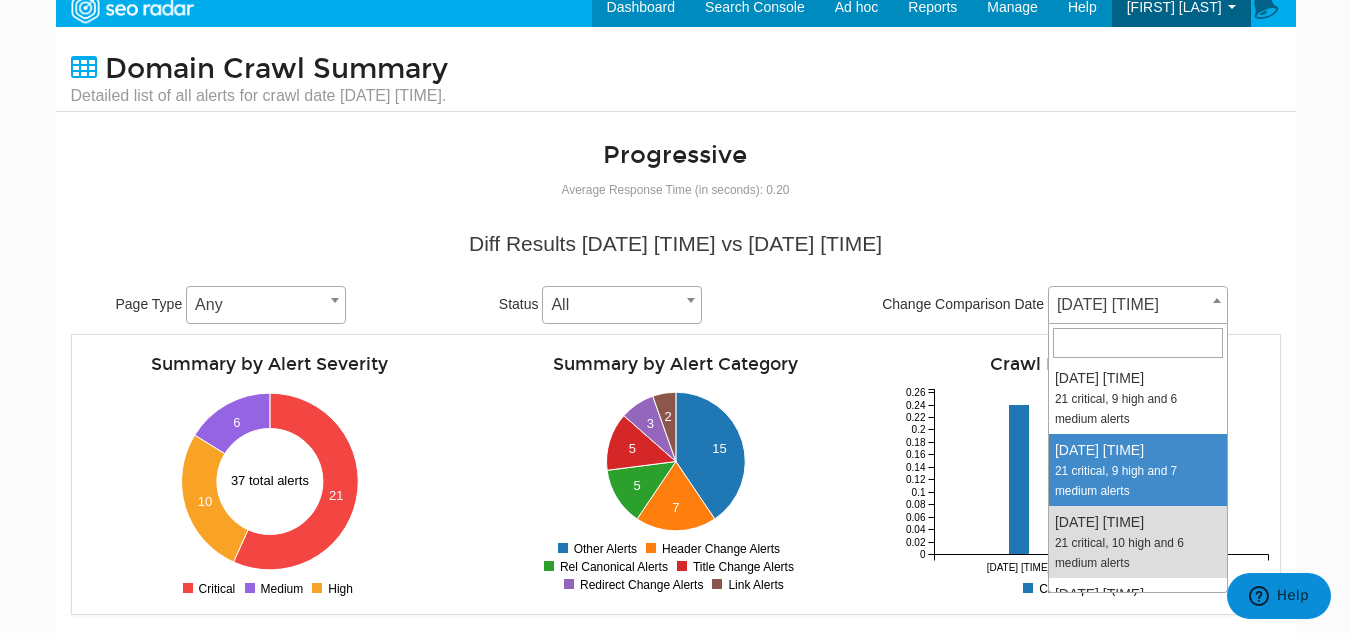 select on "[NUMBER]" 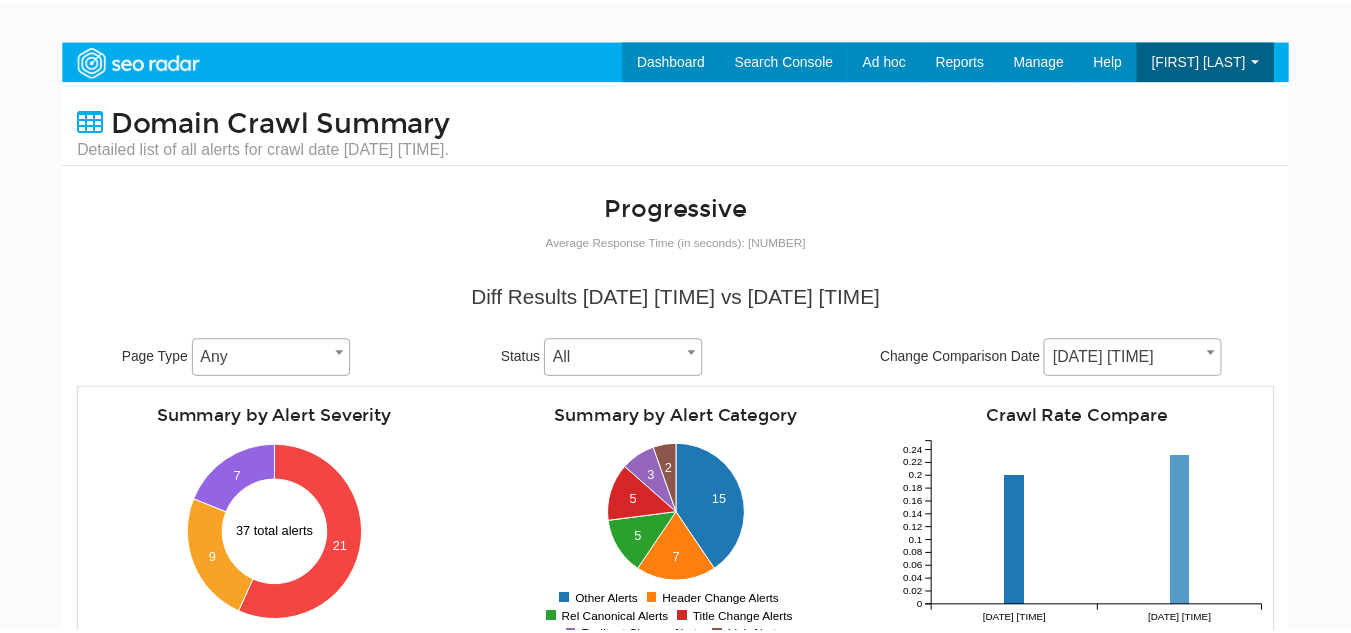 scroll, scrollTop: 0, scrollLeft: 0, axis: both 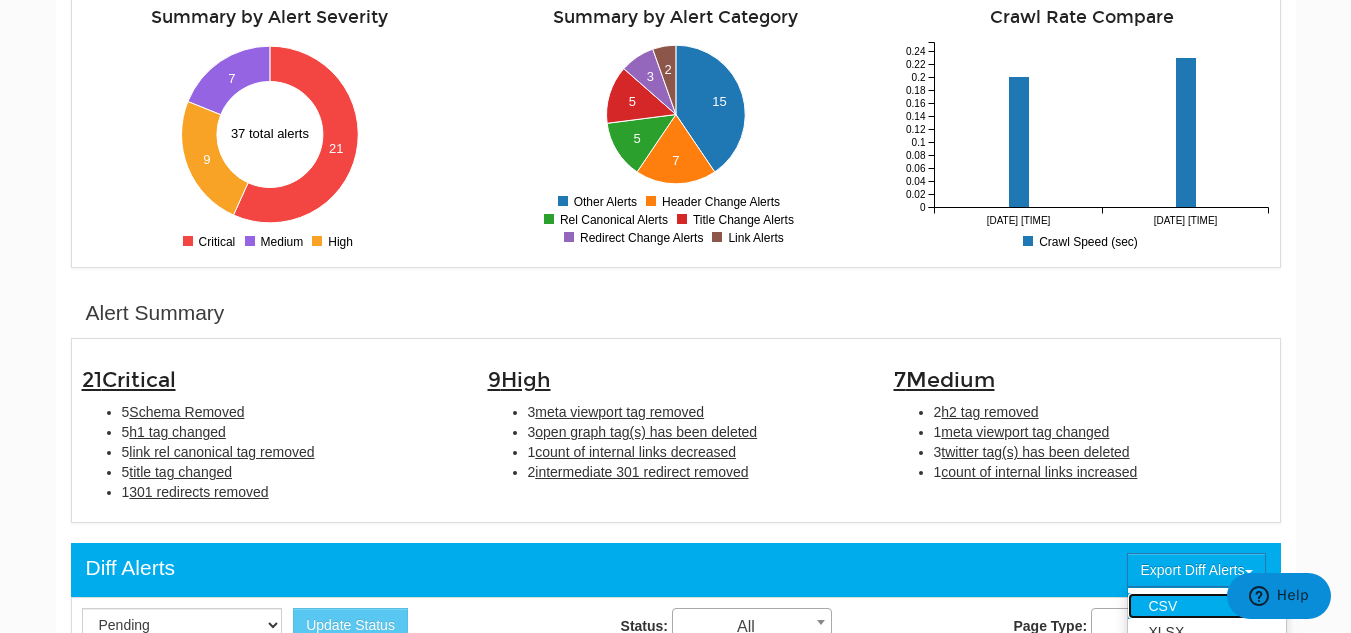 click on "CSV" at bounding box center [1207, 606] 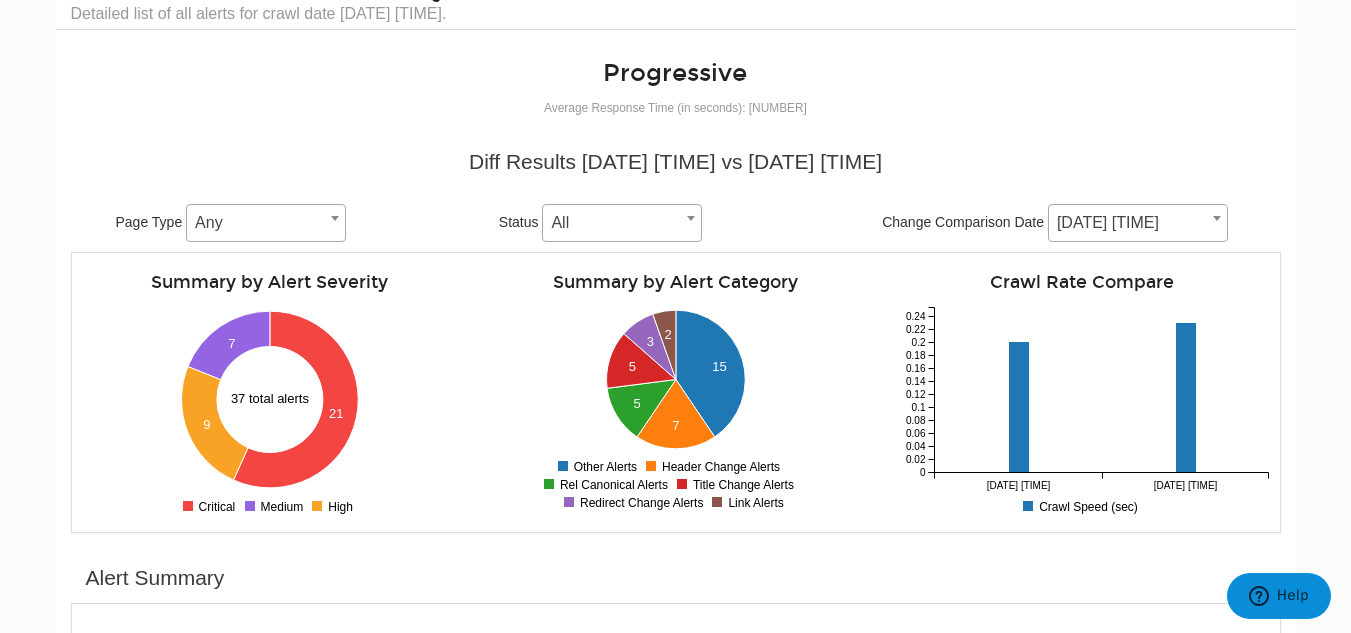 scroll, scrollTop: 100, scrollLeft: 0, axis: vertical 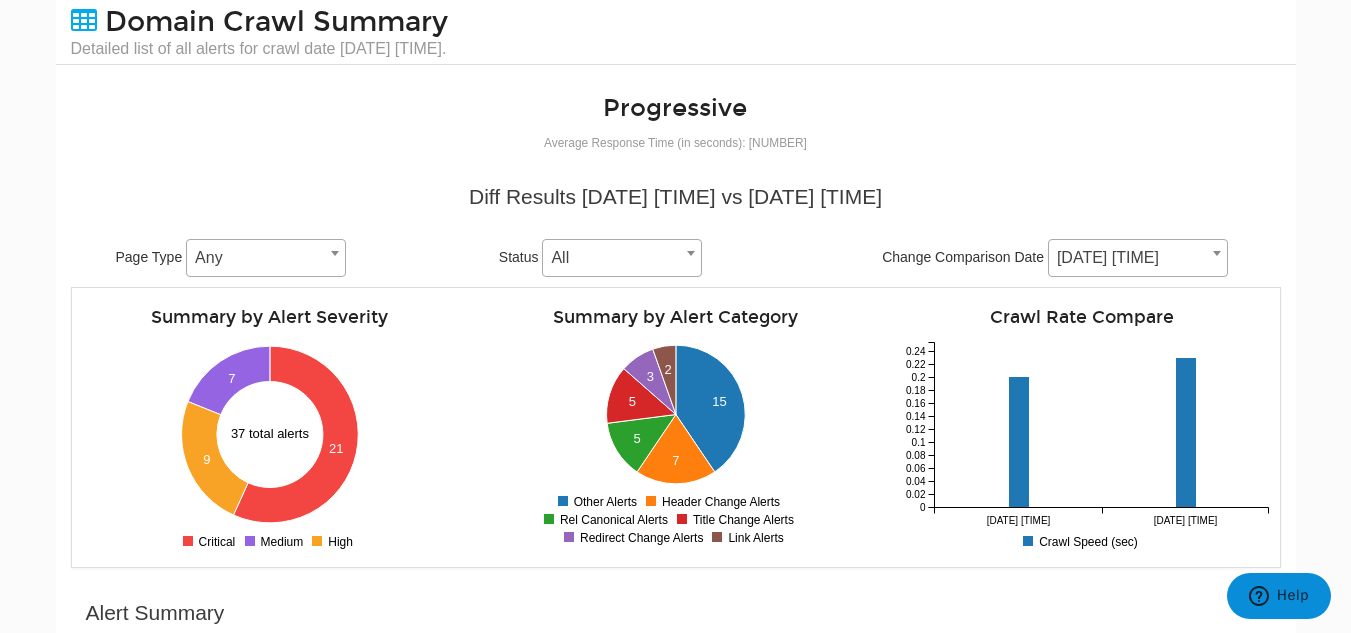 click on "Dashboard
Search Console
Keyword Winners and Losers
Page Winners and Losers
Archived Search Console Reports
Schedule a Change Analysis
Change Analysis Reports
Sitemap Reports
Ad hoc
Internet Archive Diff tool
Mobile vs. Desktop
Fetch vs. Rendered
User Agent Diff
Internet Archive URL Tester
Compare URLs
Reports
Audits
Exports
Manage
Domains
URLs
Help" at bounding box center [675, 256] 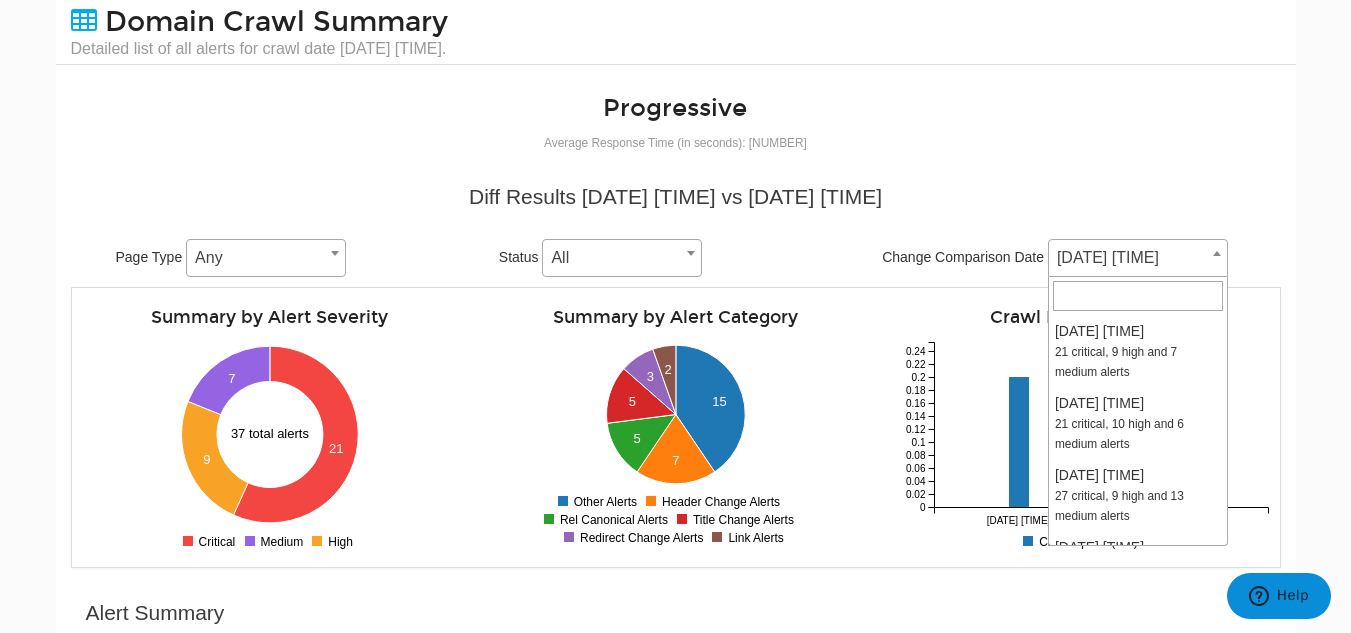 scroll, scrollTop: 360, scrollLeft: 0, axis: vertical 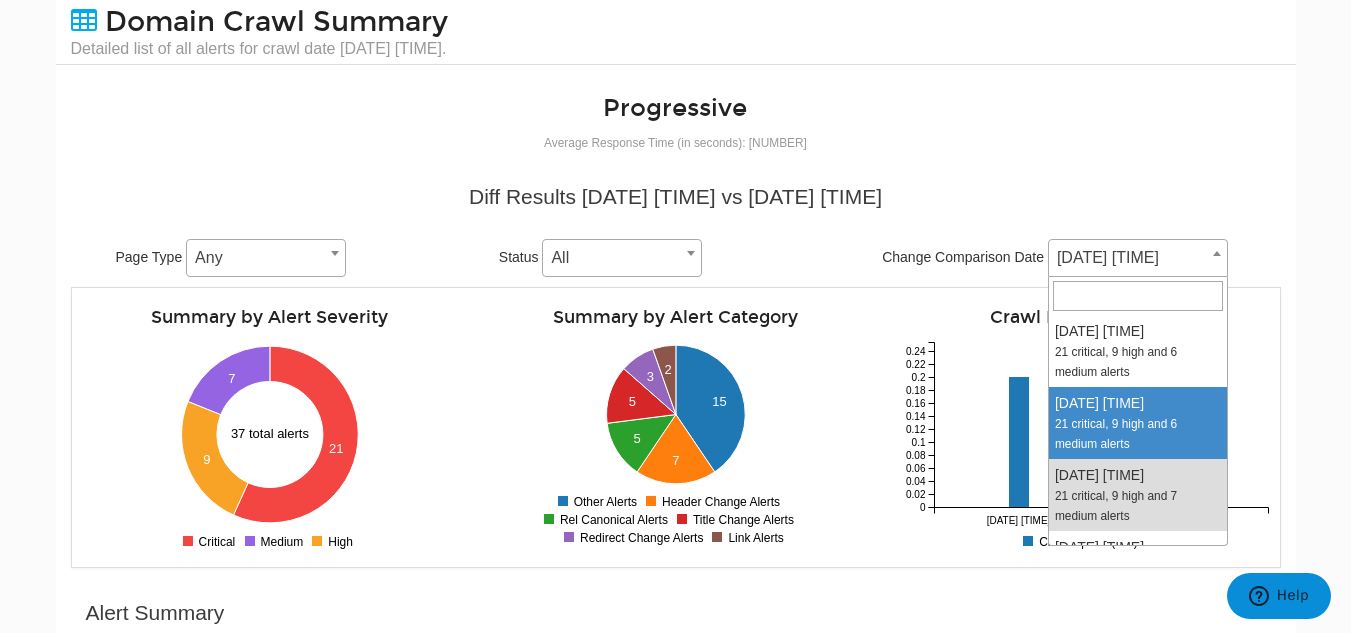 select on "1990634" 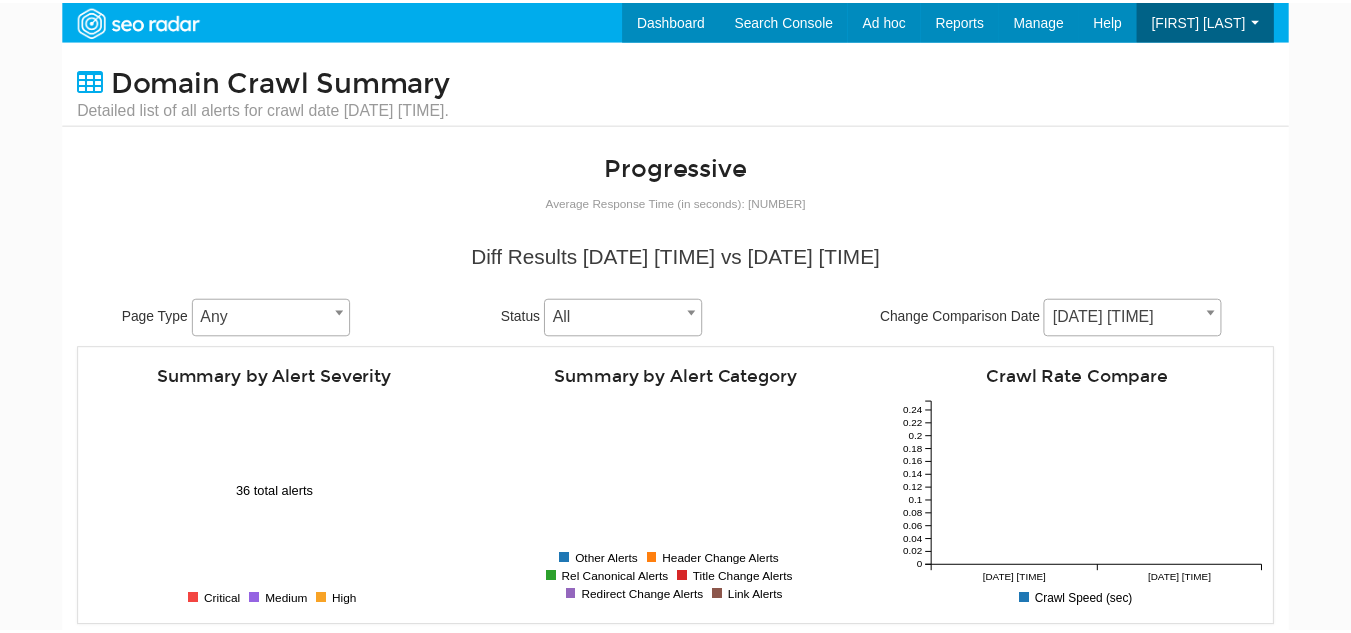 scroll, scrollTop: 0, scrollLeft: 0, axis: both 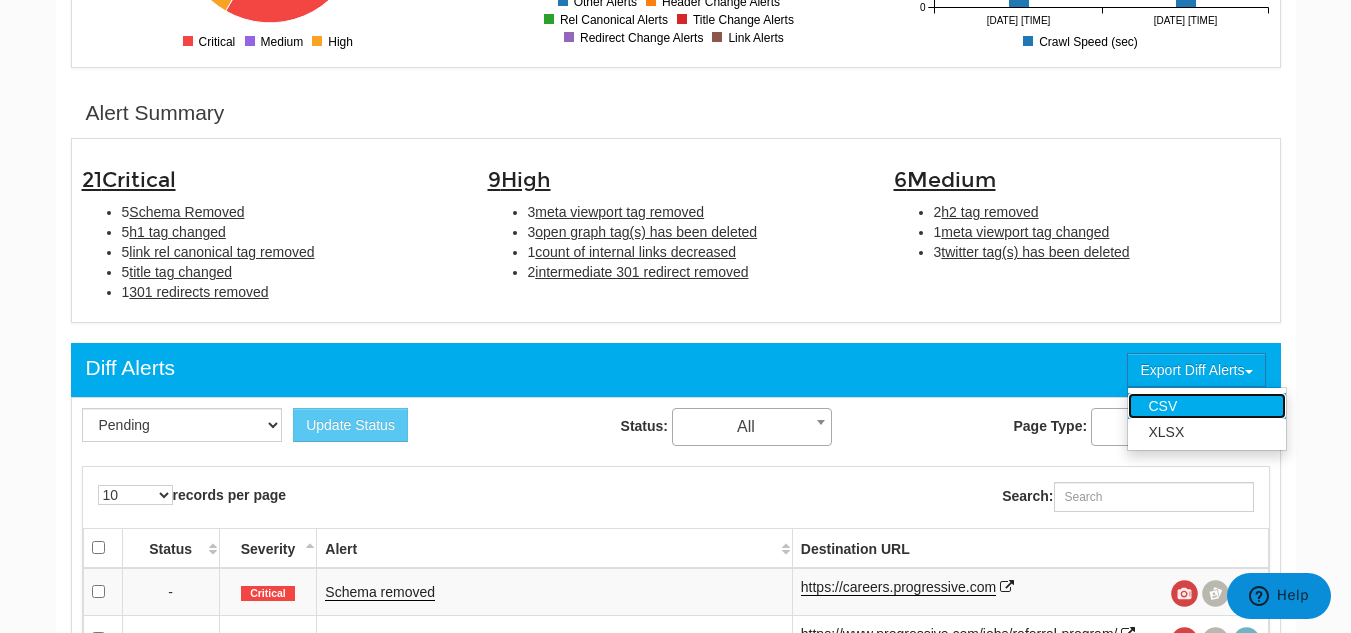click on "CSV" at bounding box center (1207, 406) 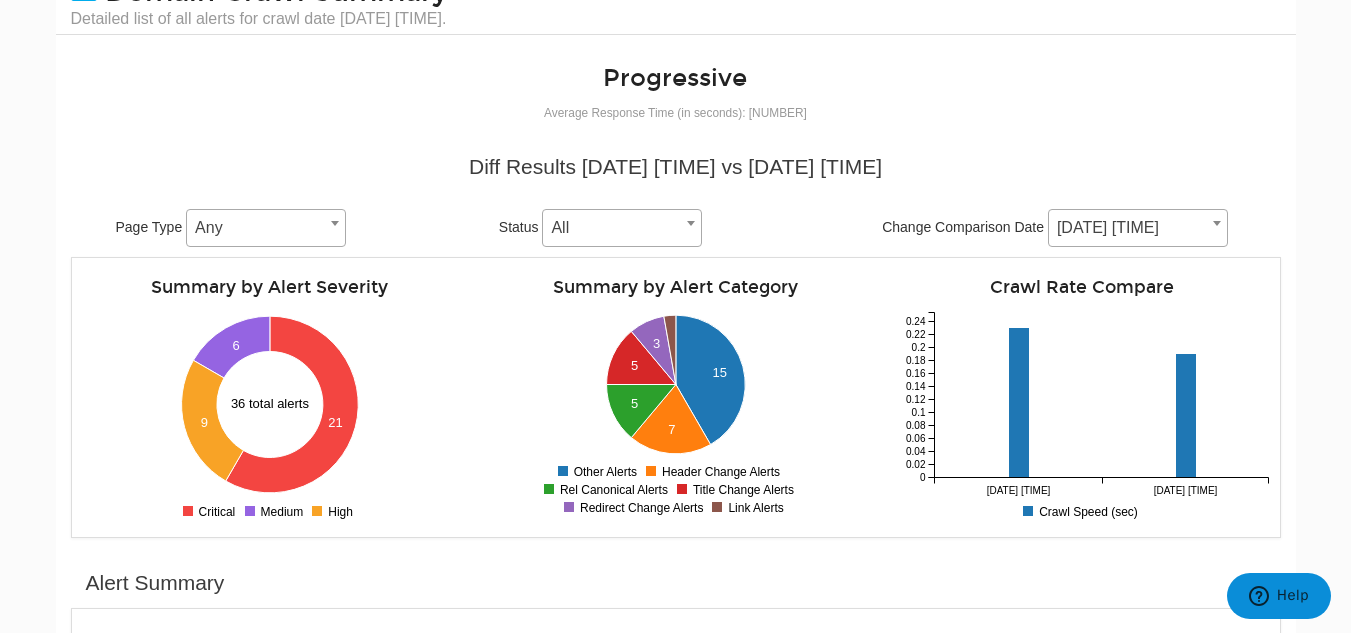 scroll, scrollTop: 500, scrollLeft: 0, axis: vertical 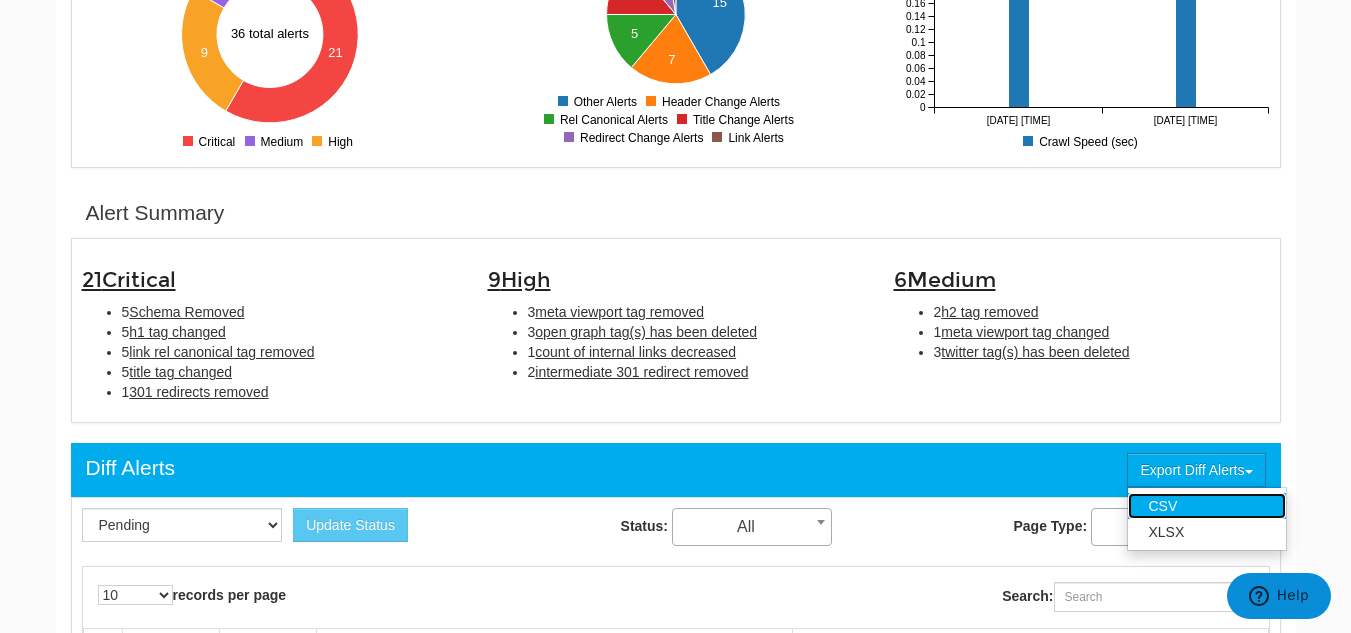 click on "CSV" at bounding box center (1207, 506) 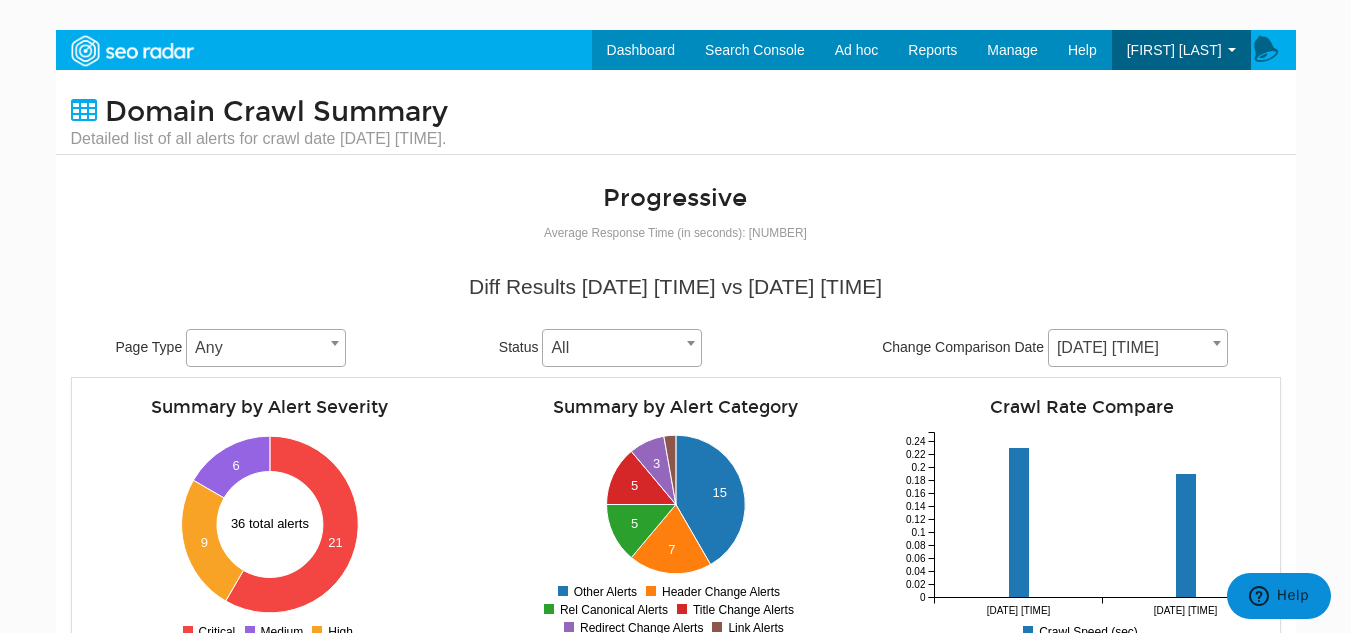 scroll, scrollTop: 0, scrollLeft: 0, axis: both 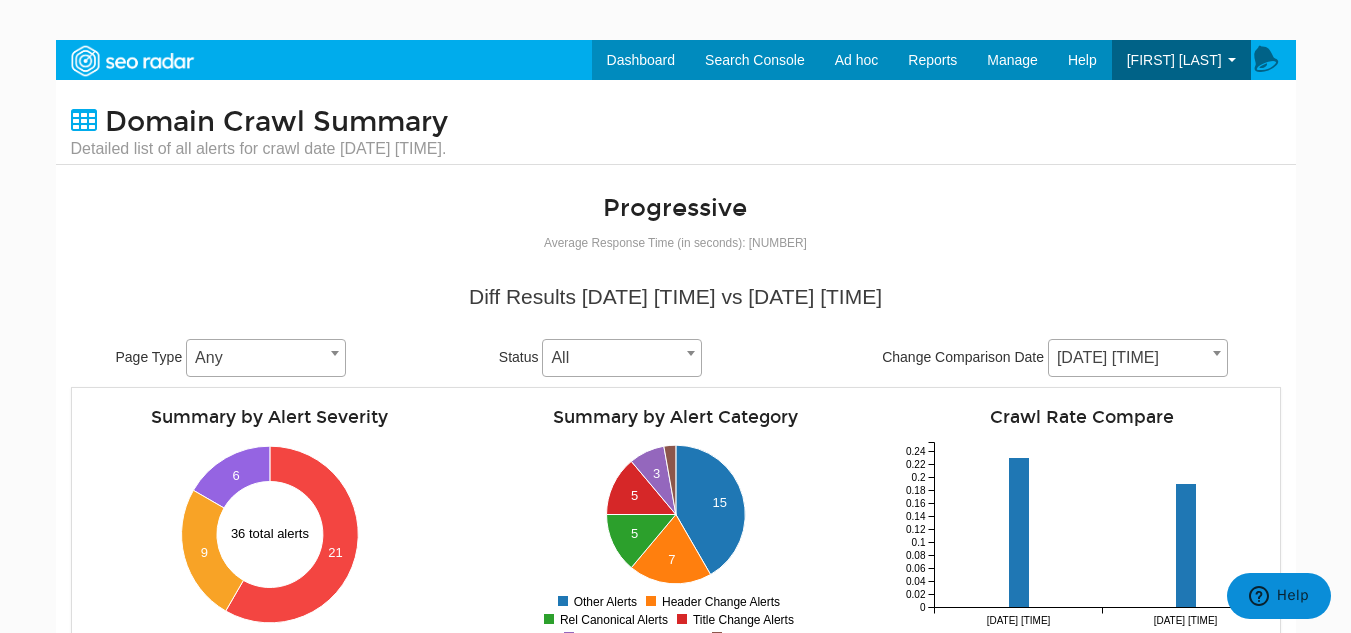 click on "Dashboard
Search Console
Keyword Winners and Losers
Page Winners and Losers
Archived Search Console Reports
Schedule a Change Analysis
Change Analysis Reports
Sitemap Reports
Ad hoc
Internet Archive Diff tool
Mobile vs. Desktop
Fetch vs. Rendered
User Agent Diff
Internet Archive URL Tester
Compare URLs
Reports
Audits
Exports
Manage
Domains
URLs
Help" at bounding box center (675, 356) 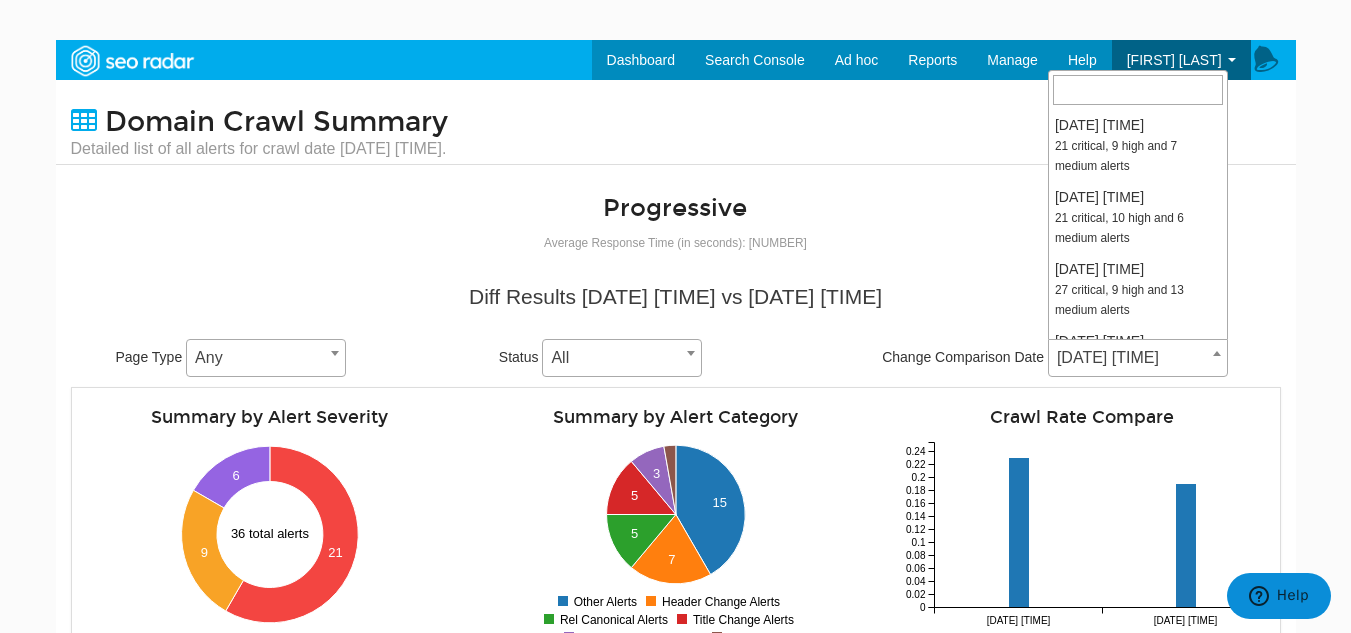 click at bounding box center (1217, 353) 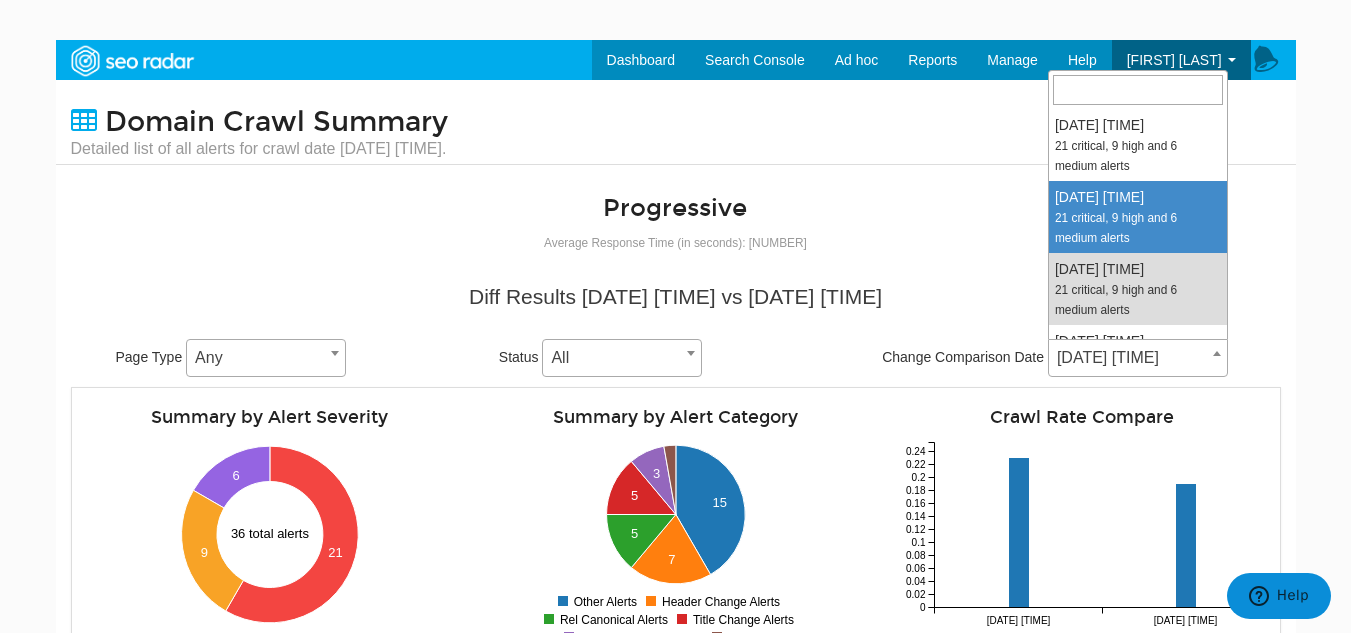 select on "1993221" 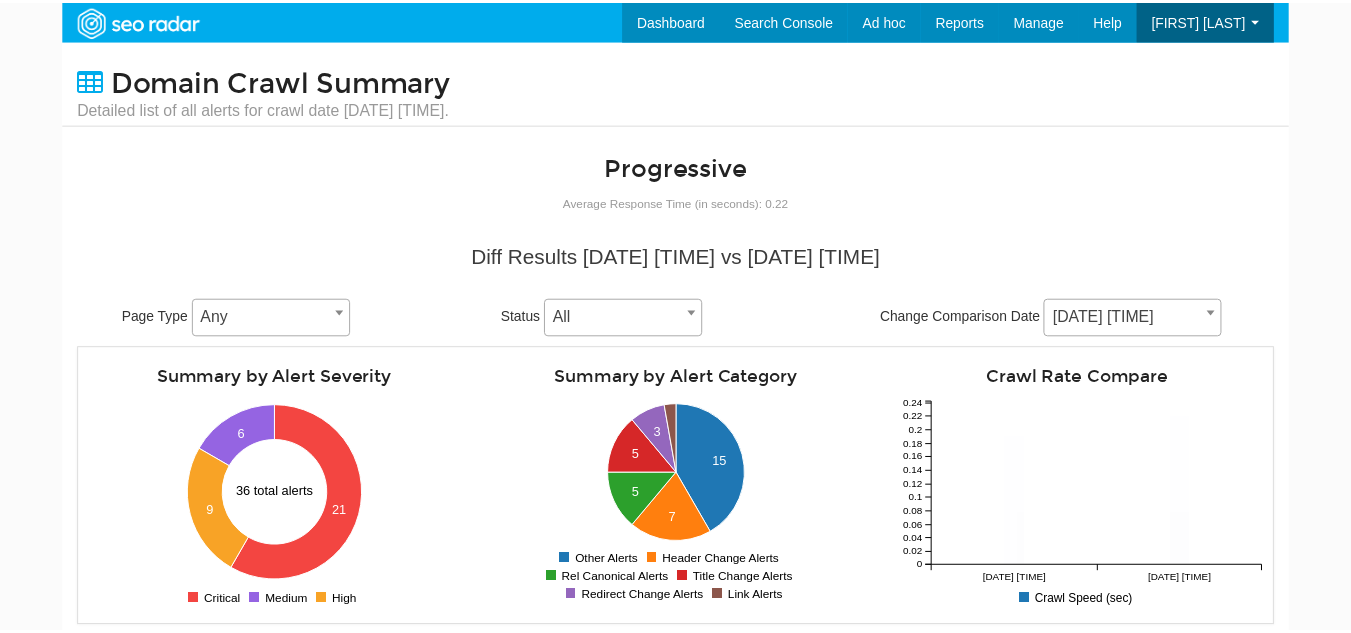 scroll, scrollTop: 0, scrollLeft: 0, axis: both 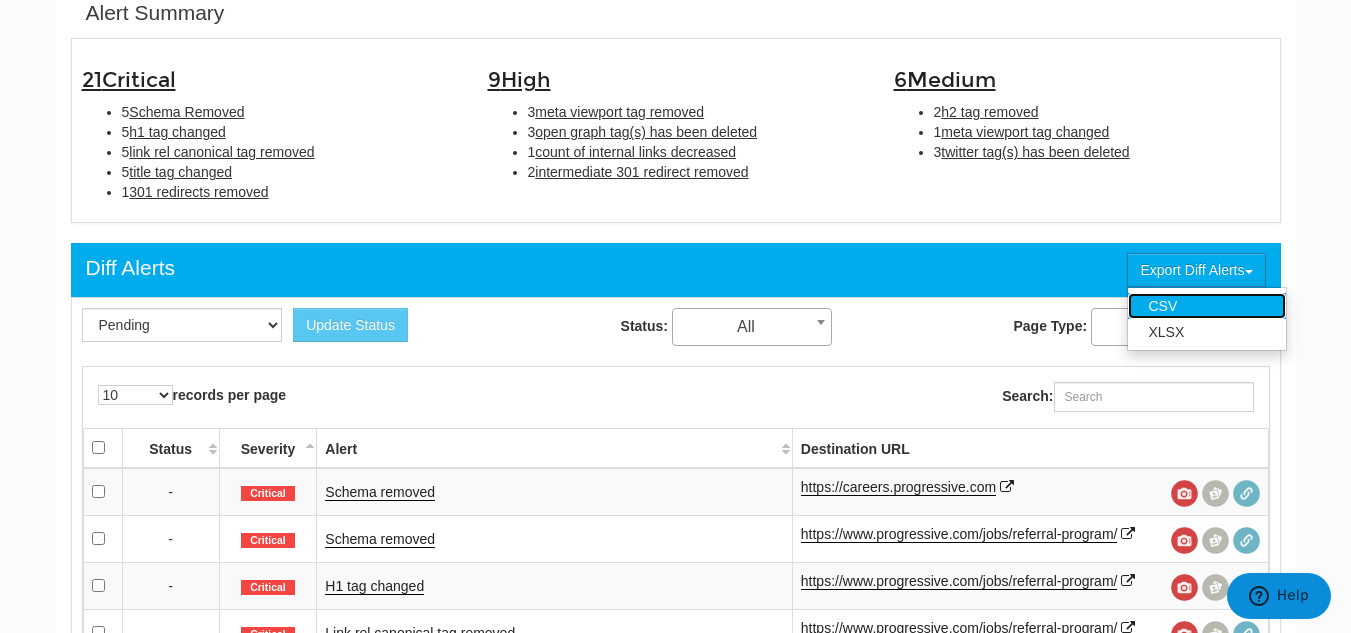 click on "CSV" at bounding box center [1207, 306] 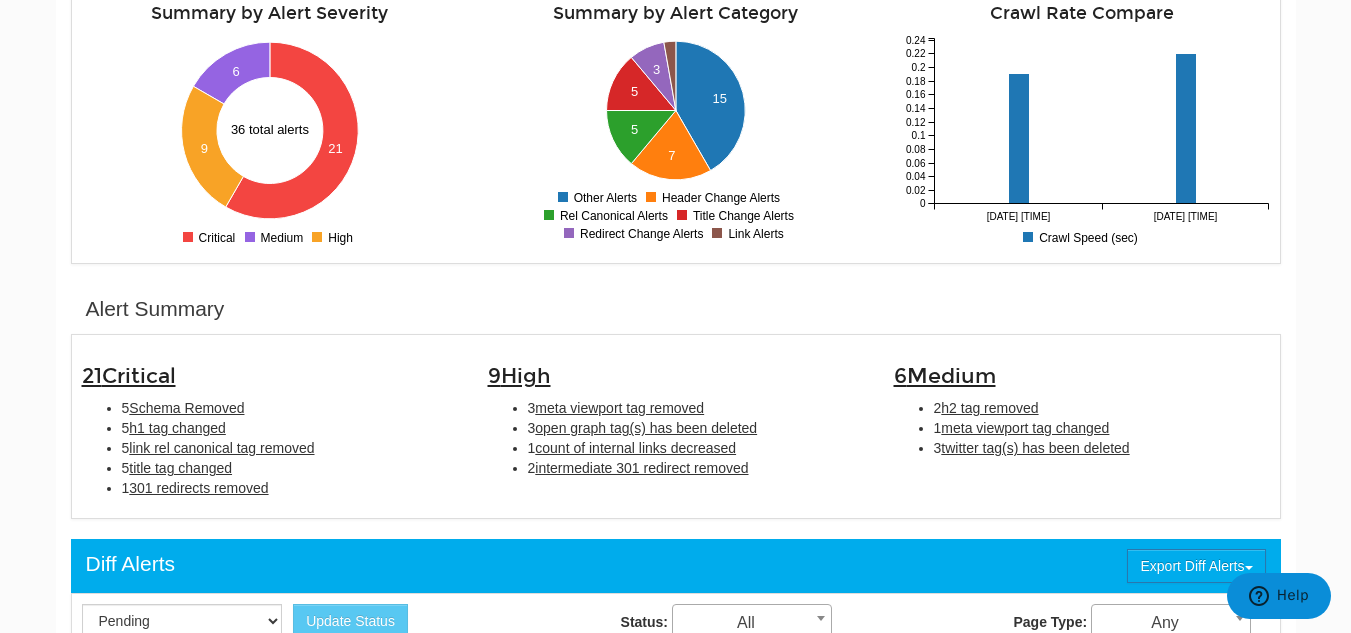 scroll, scrollTop: 200, scrollLeft: 0, axis: vertical 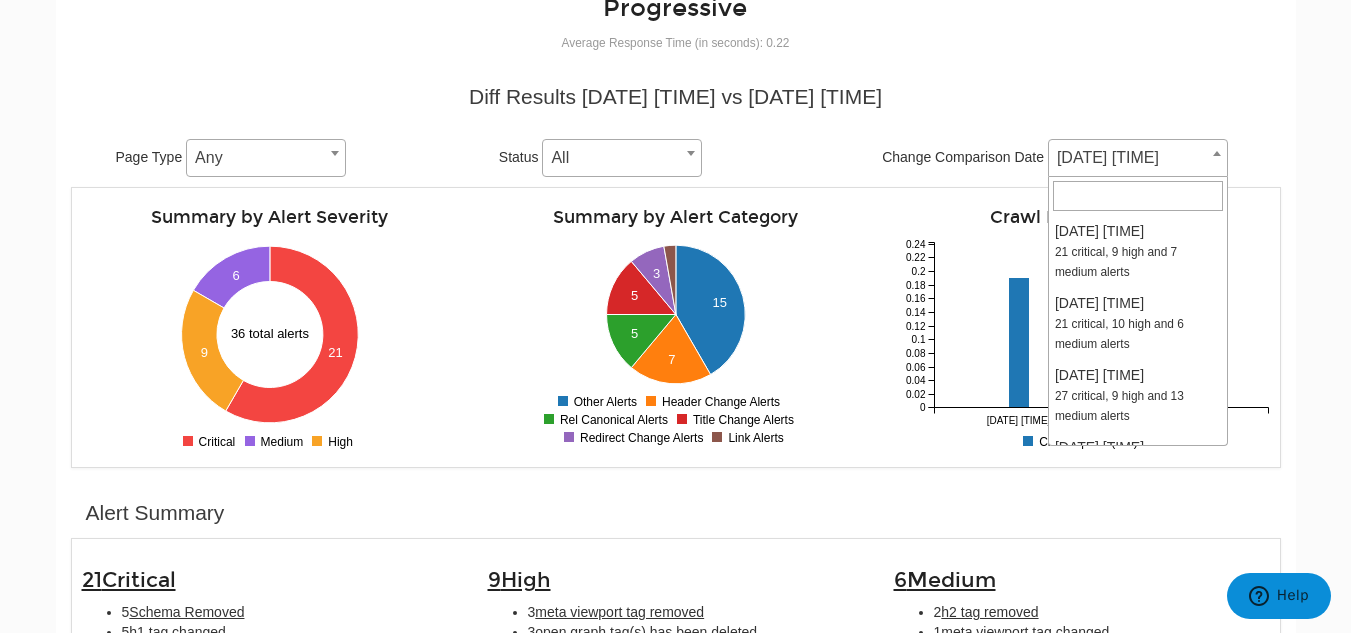 click at bounding box center (1217, 153) 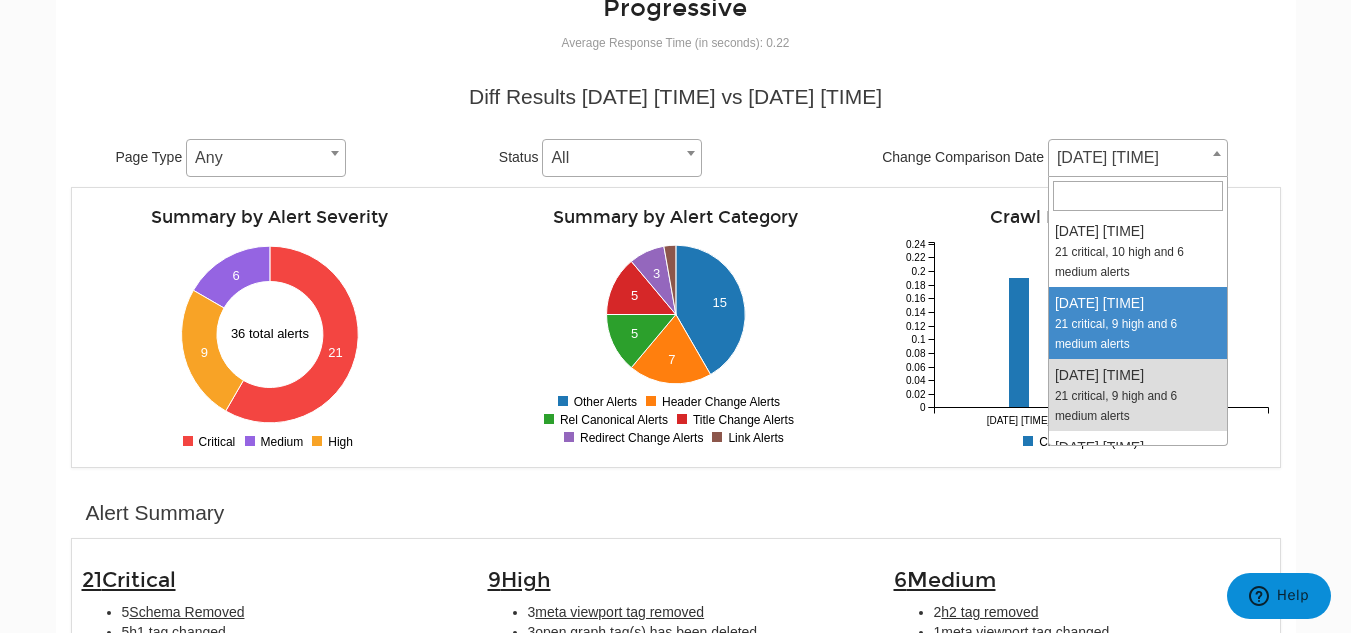 select on "1995806" 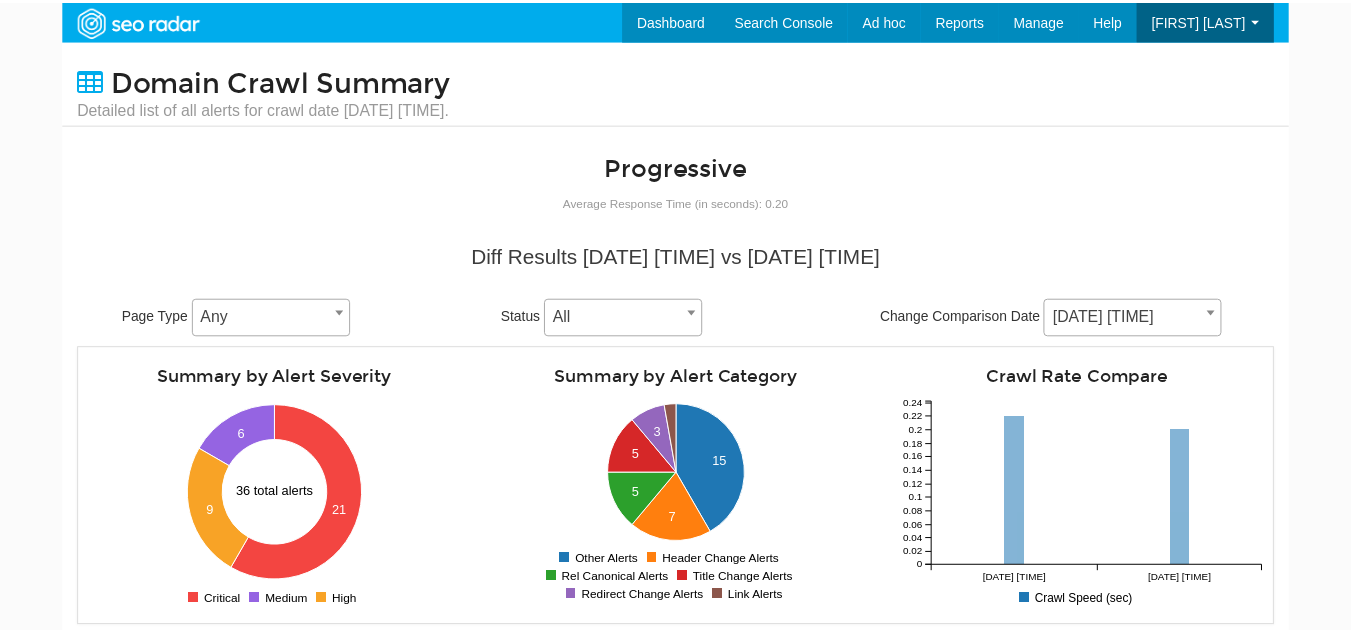 scroll, scrollTop: 0, scrollLeft: 0, axis: both 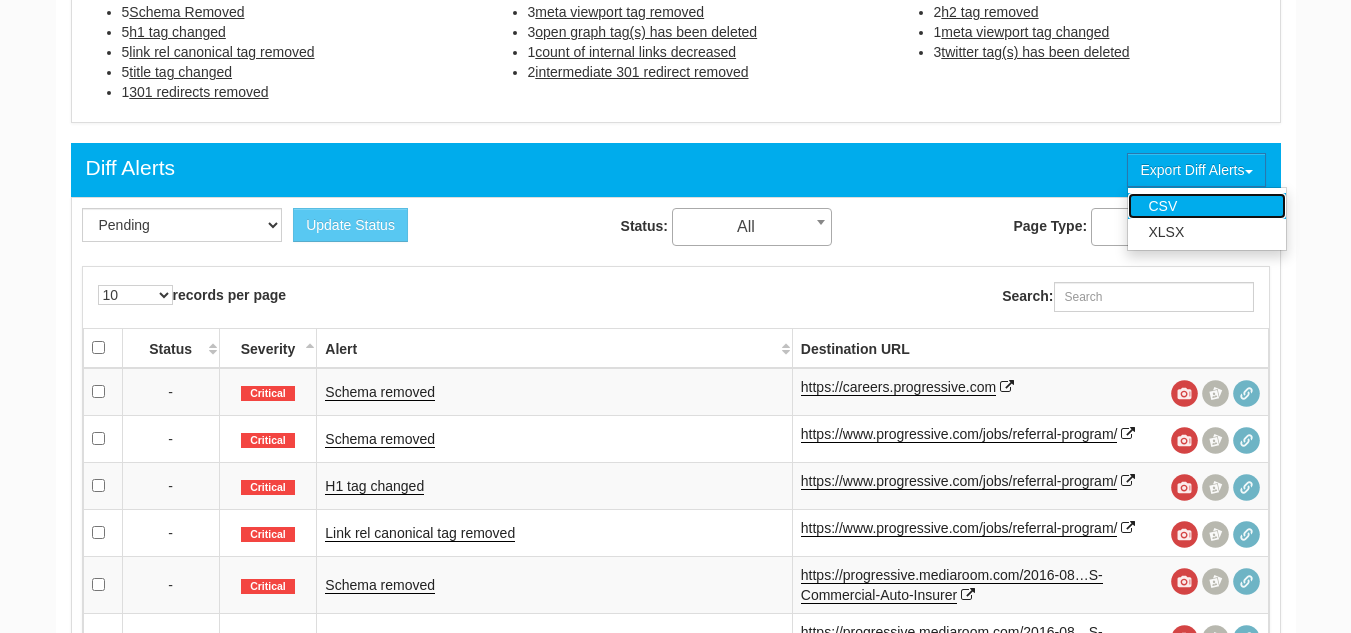 click on "CSV" at bounding box center [1207, 206] 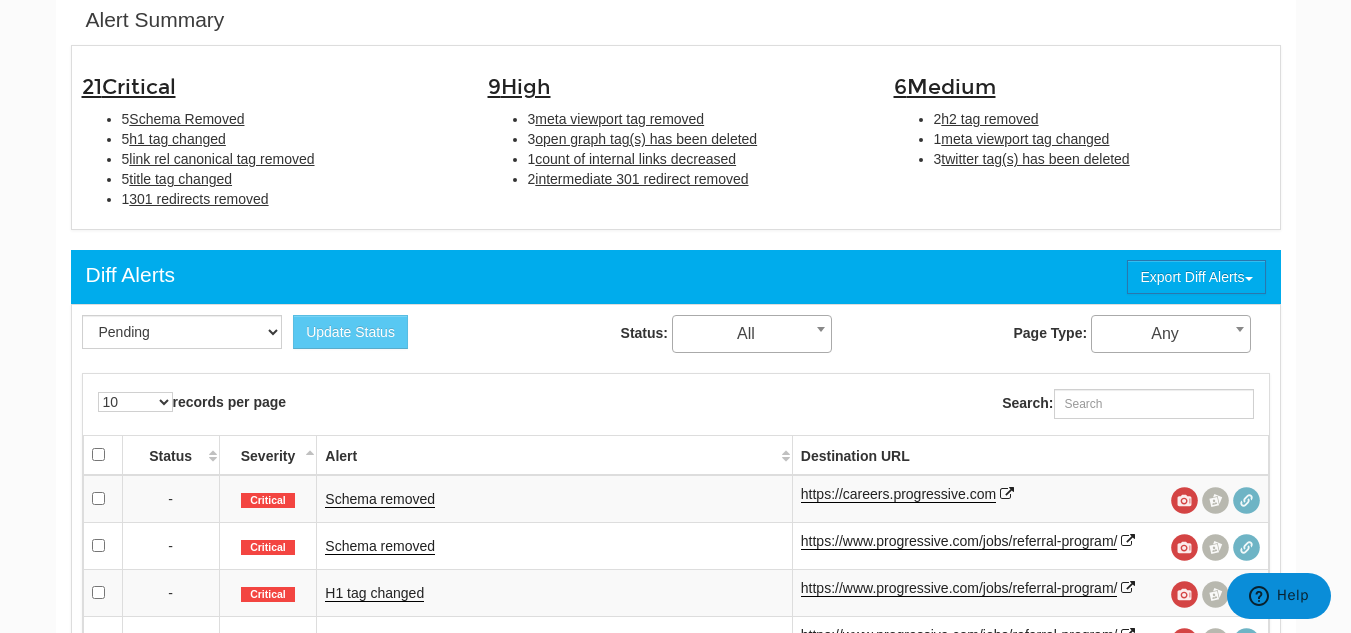 scroll, scrollTop: 400, scrollLeft: 0, axis: vertical 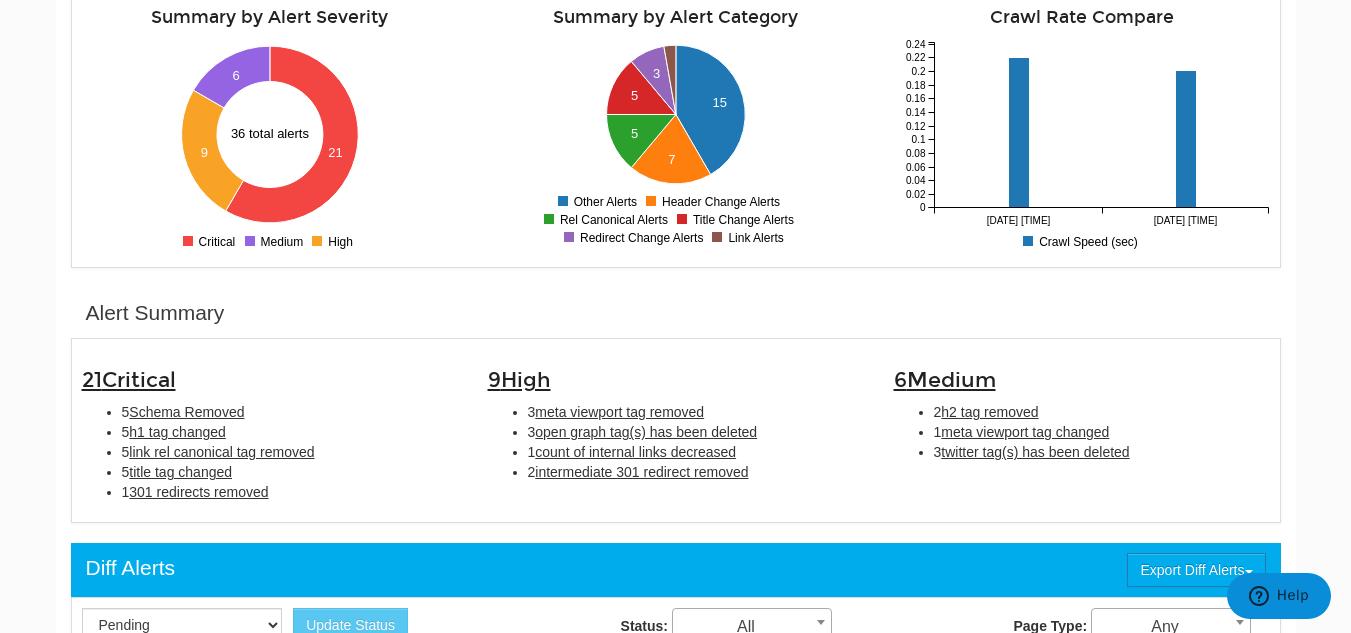 click on "Dashboard
Search Console
Keyword Winners and Losers
Page Winners and Losers
Archived Search Console Reports
Schedule a Change Analysis
Change Analysis Reports
Sitemap Reports
Ad hoc
Internet Archive Diff tool
Mobile vs. Desktop
Fetch vs. Rendered
User Agent Diff
Internet Archive URL Tester
Compare URLs
Reports
Audits
Exports
Manage
Domains
URLs
Help" at bounding box center [675, -44] 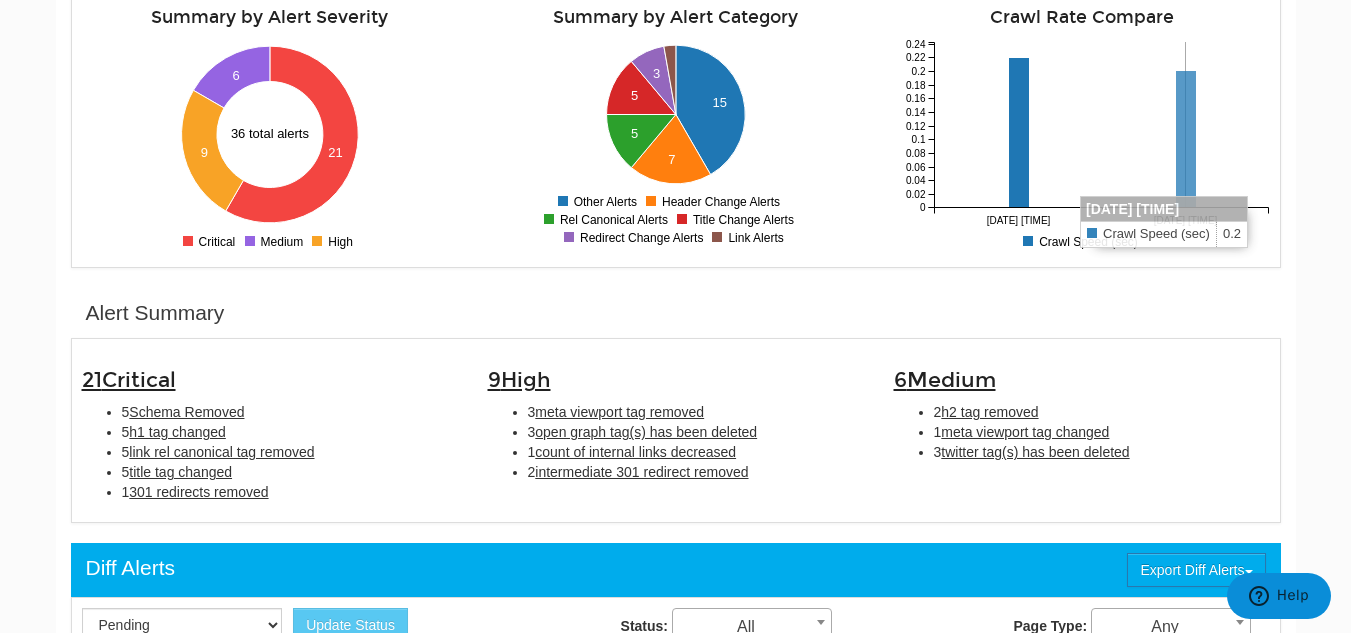 scroll, scrollTop: 200, scrollLeft: 0, axis: vertical 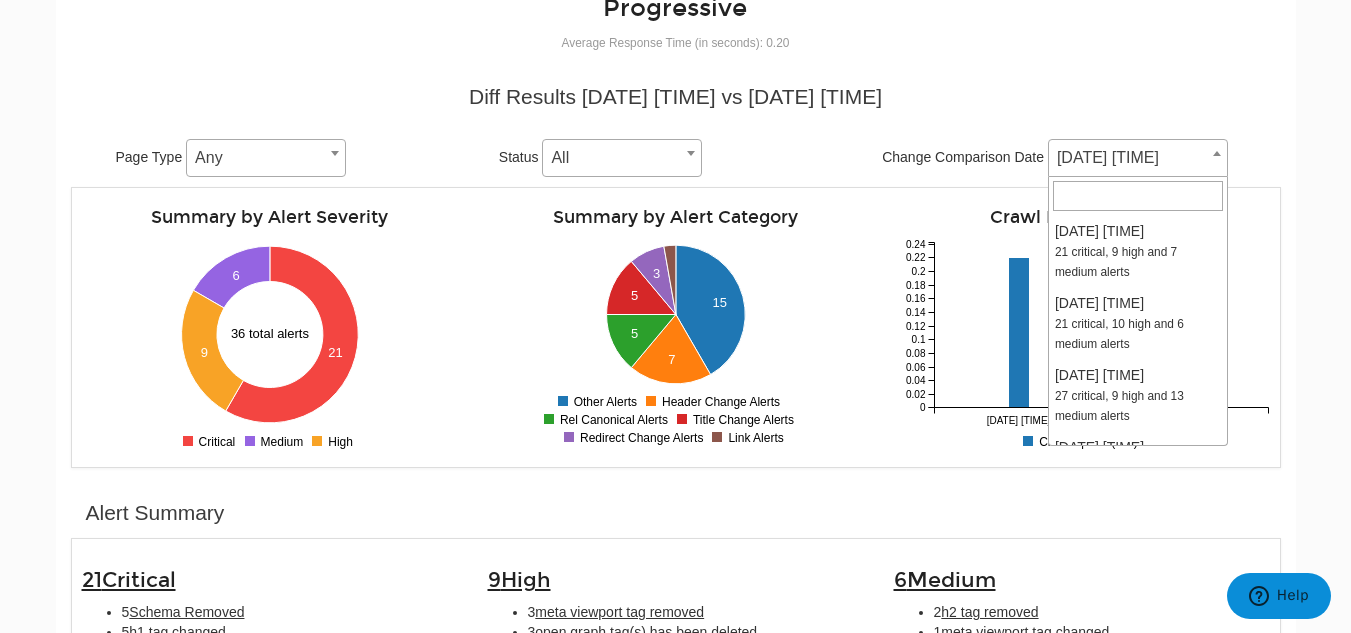 click on "[DATE] [TIME]" at bounding box center [1138, 158] 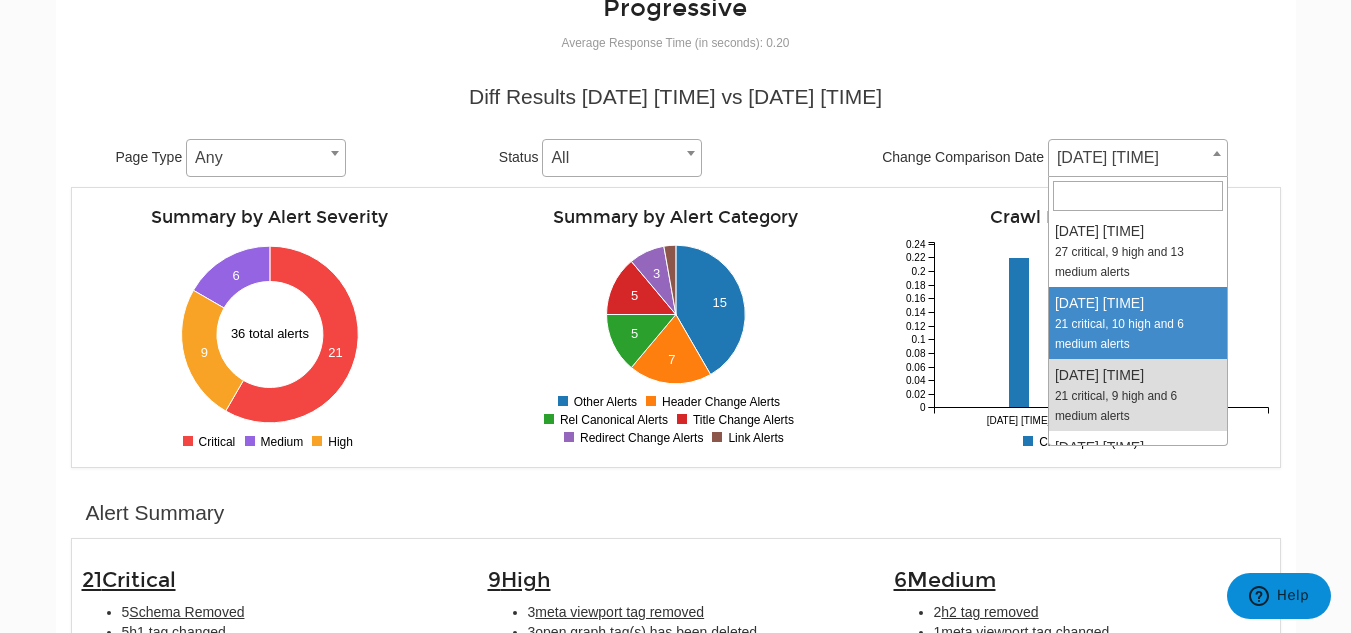 select on "1998408" 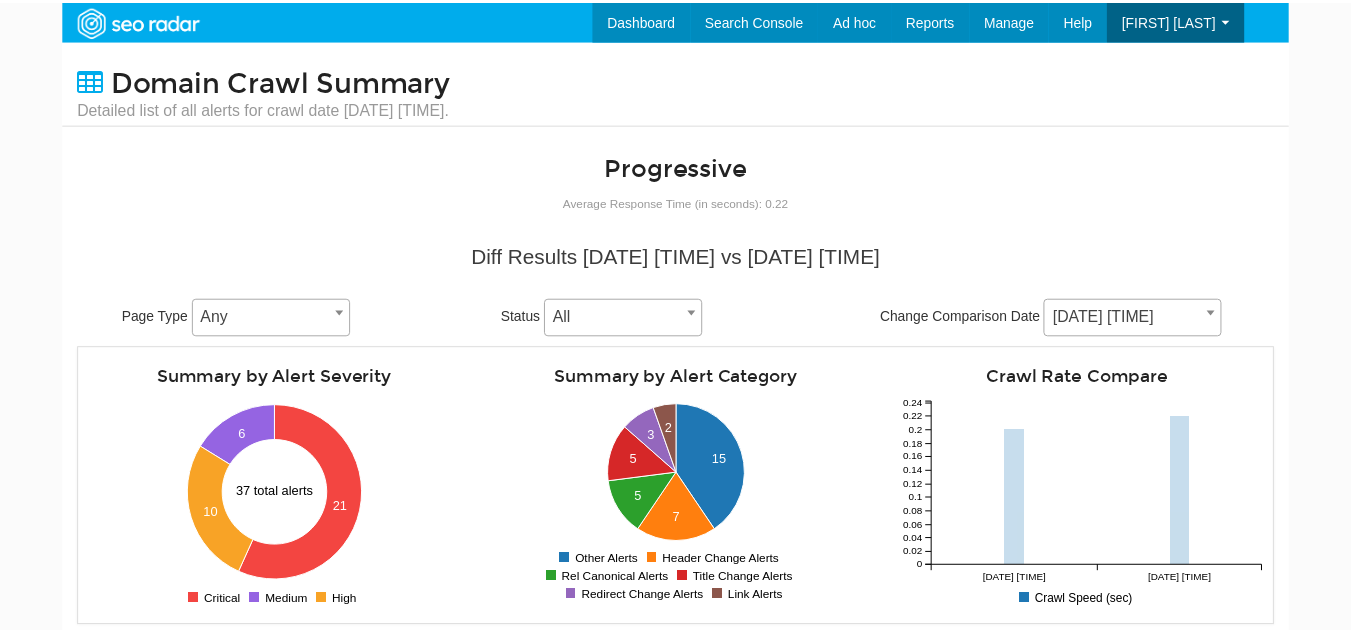 scroll, scrollTop: 500, scrollLeft: 0, axis: vertical 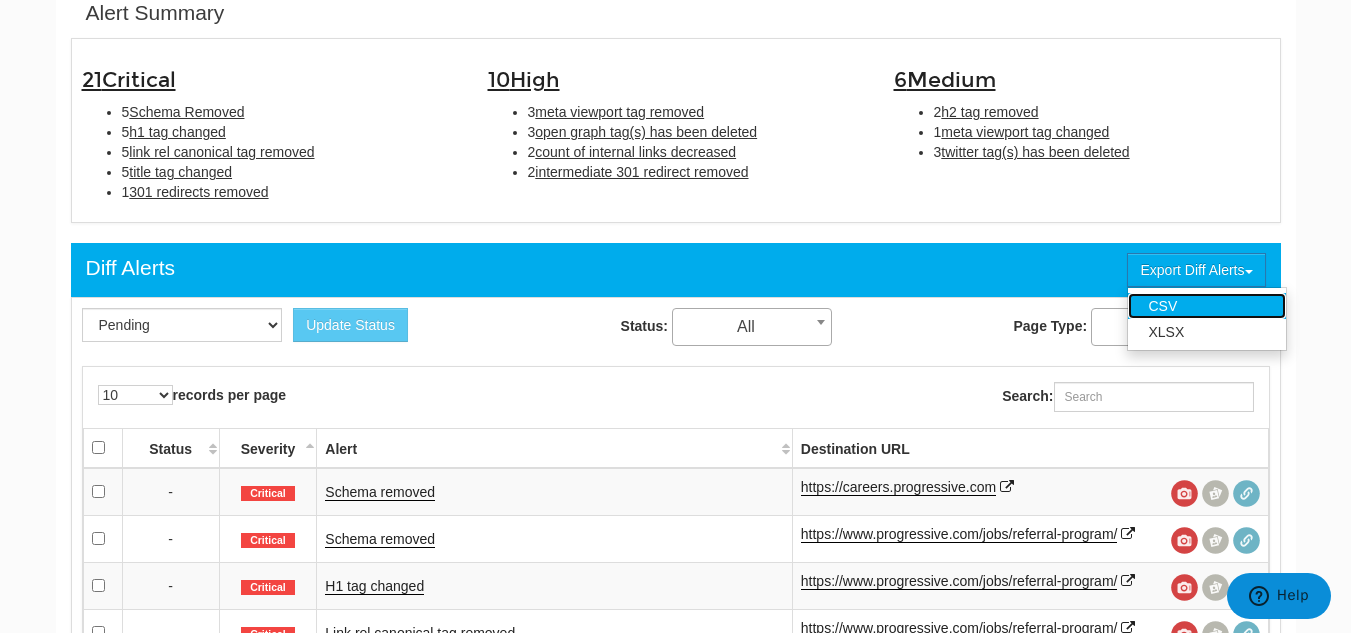 click on "CSV" at bounding box center (1207, 306) 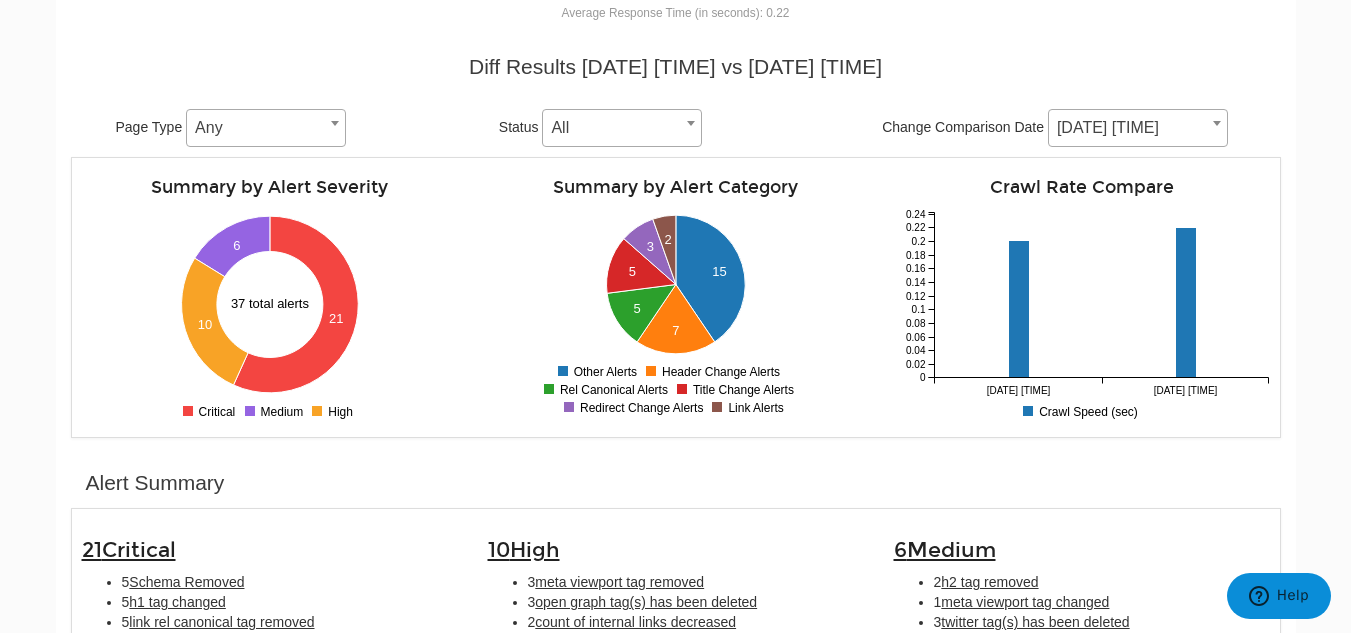 scroll, scrollTop: 100, scrollLeft: 0, axis: vertical 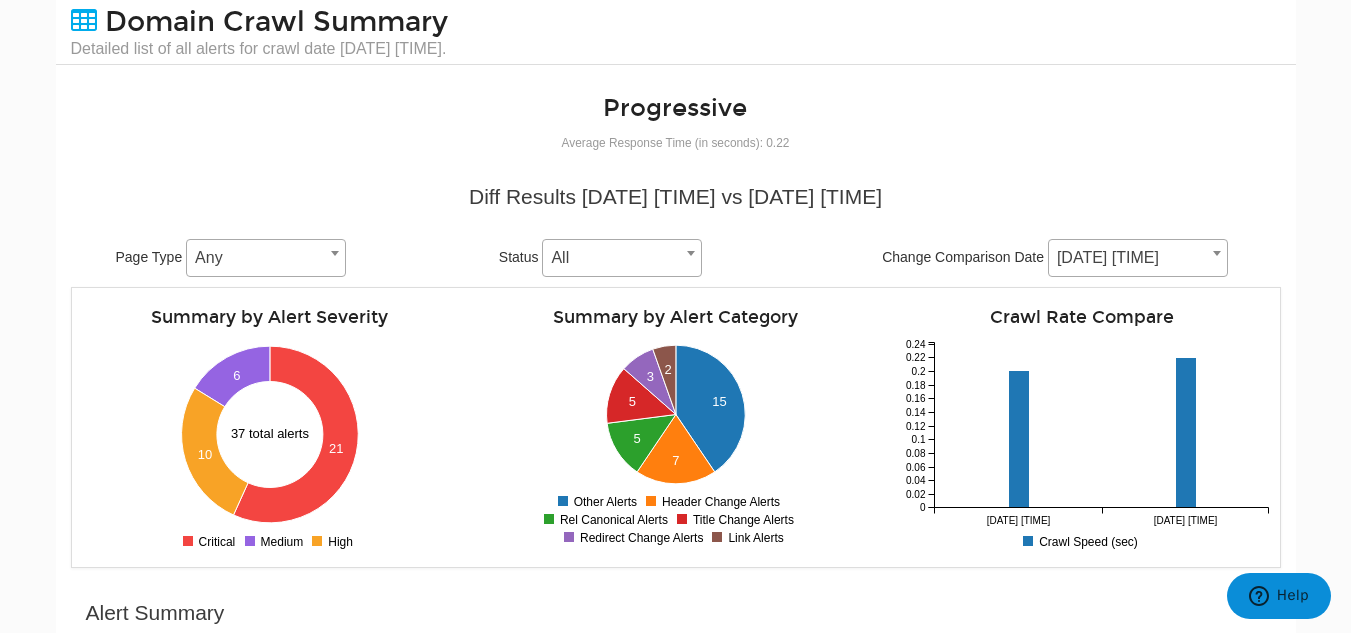 click at bounding box center [1217, 253] 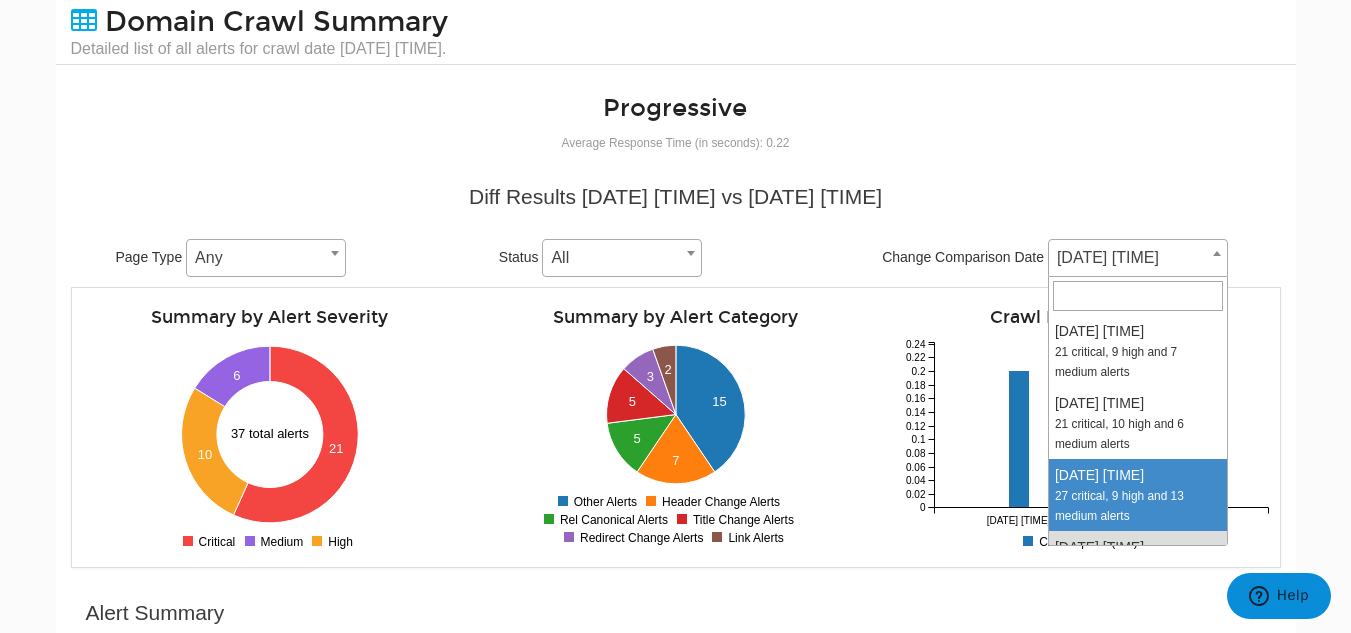 select on "2001009" 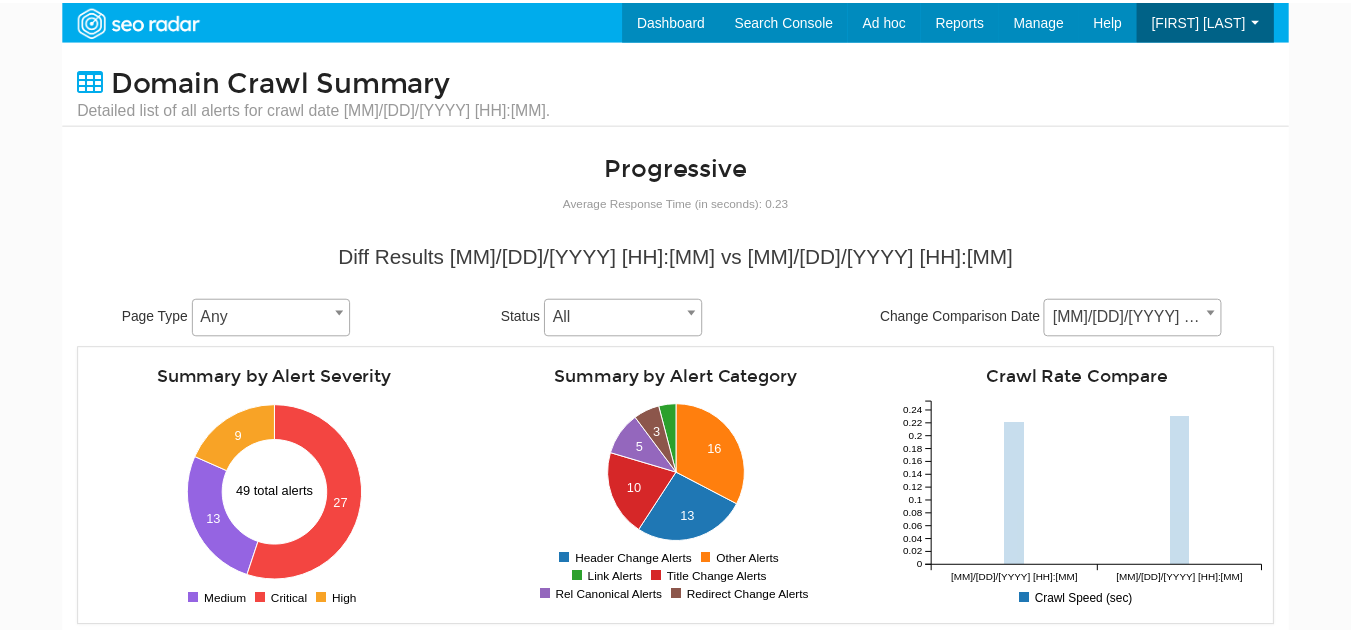 scroll, scrollTop: 279, scrollLeft: 0, axis: vertical 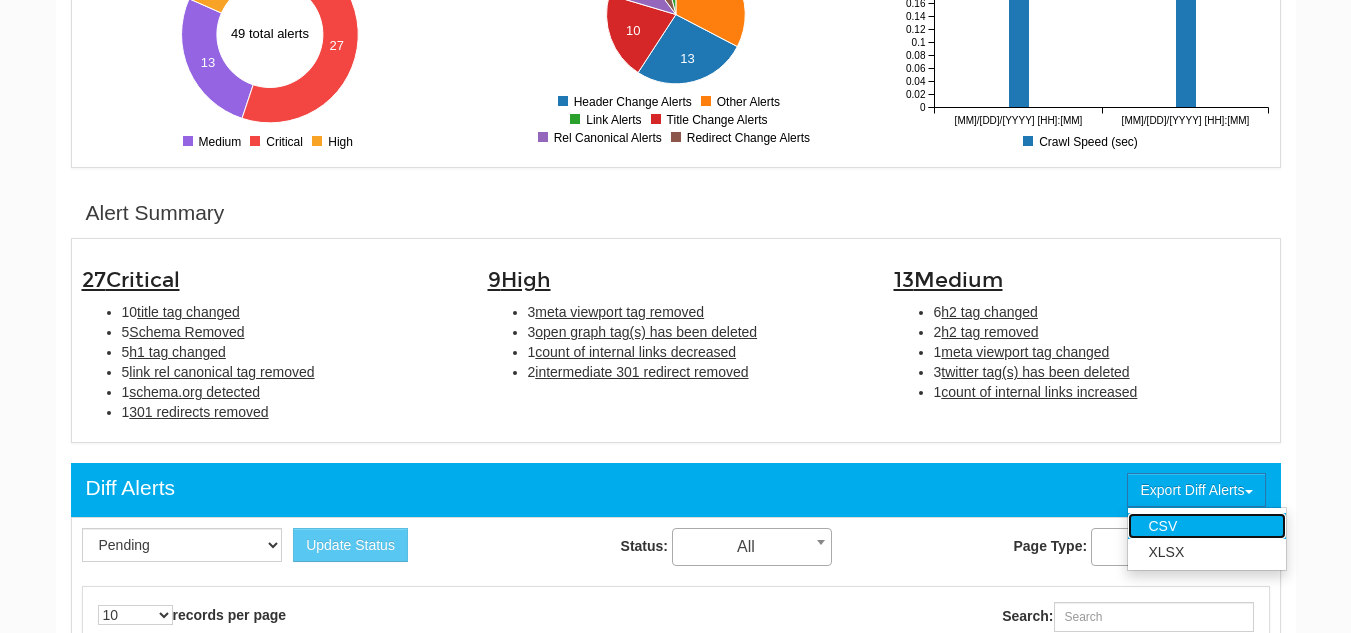 click on "CSV" at bounding box center (1207, 526) 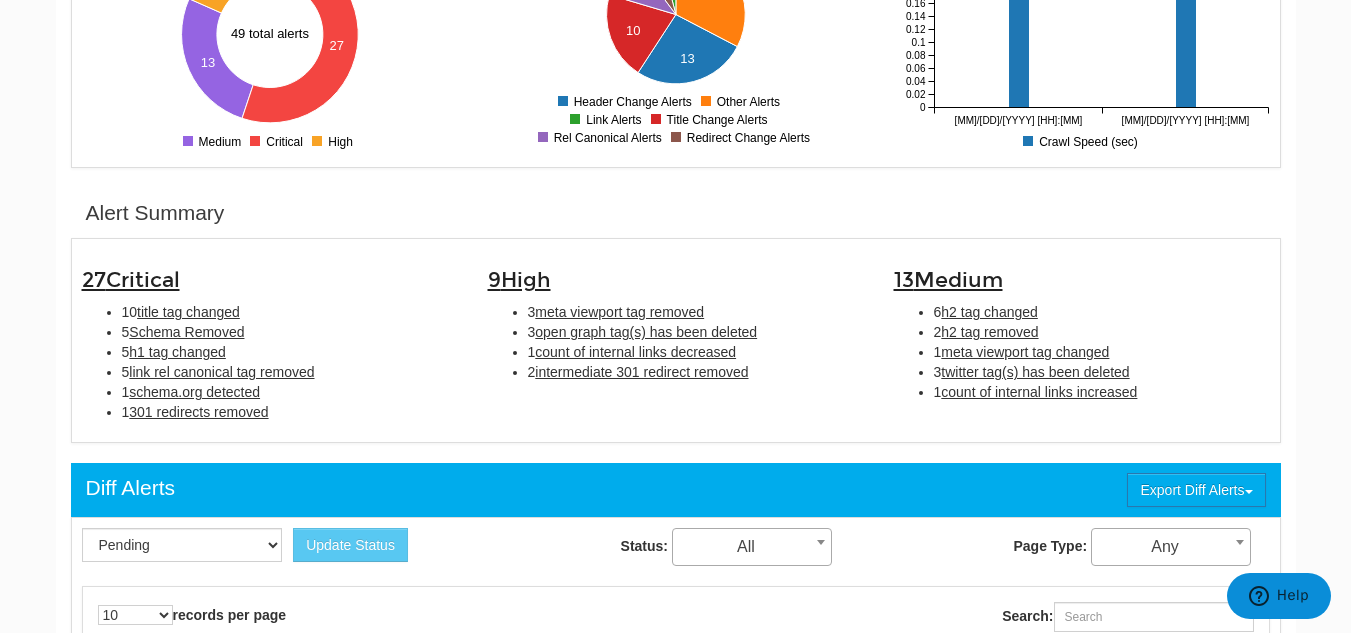 scroll, scrollTop: 0, scrollLeft: 0, axis: both 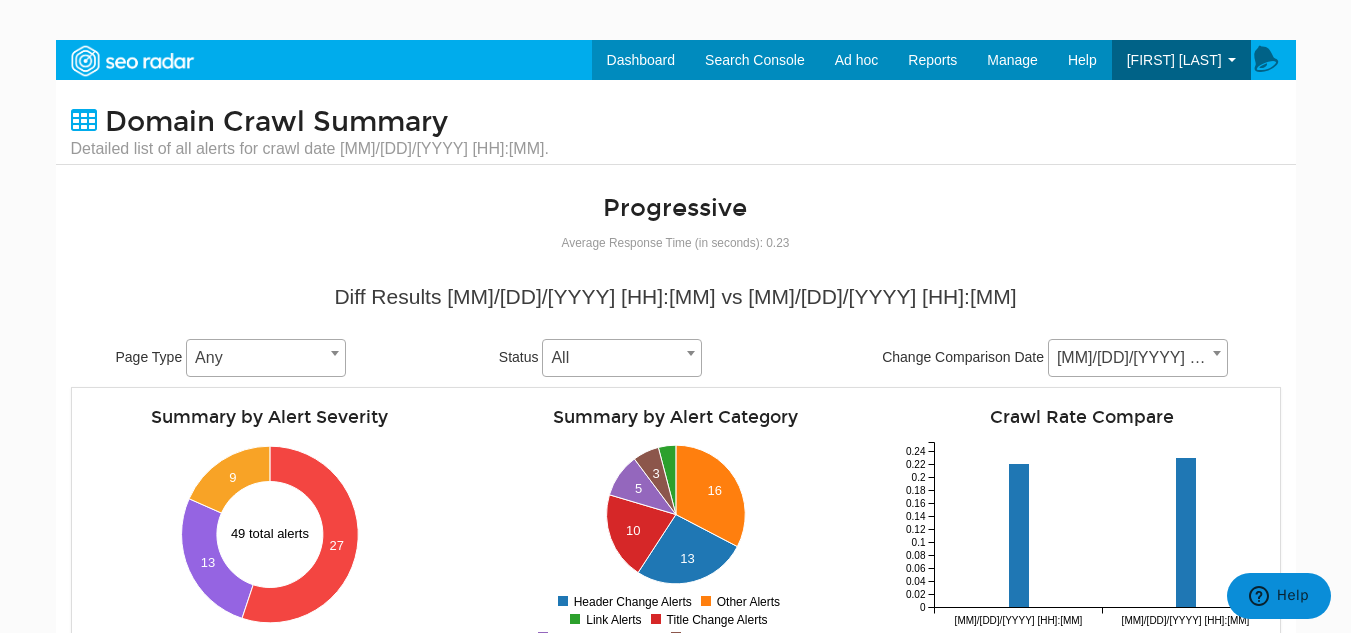 click on "Dashboard
Search Console
Keyword Winners and Losers
Page Winners and Losers
Archived Search Console Reports
Schedule a Change Analysis
Change Analysis Reports
Sitemap Reports
Ad hoc
Internet Archive Diff tool
Mobile vs. Desktop
Fetch vs. Rendered
User Agent Diff
Internet Archive URL Tester
Compare URLs
Reports
Audits
Exports
Manage
Domains
URLs
Help" at bounding box center [675, 356] 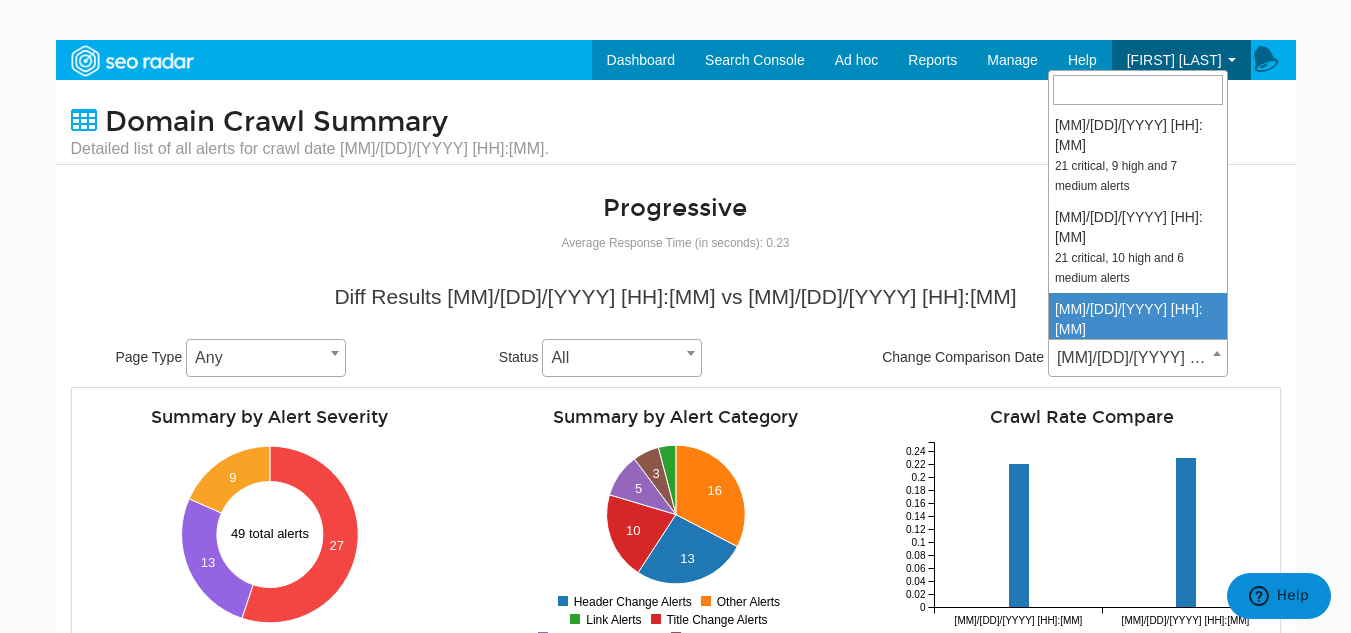 click on "[DATE] [TIME]" at bounding box center [1138, 358] 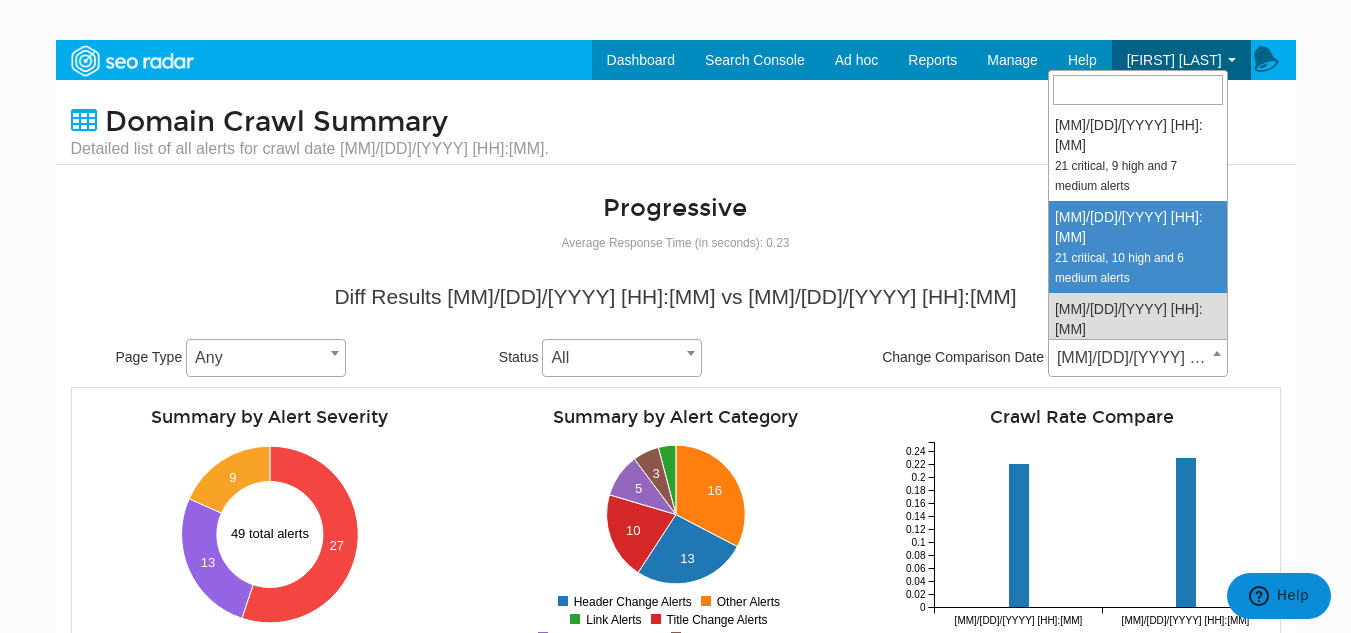 select on "2003602" 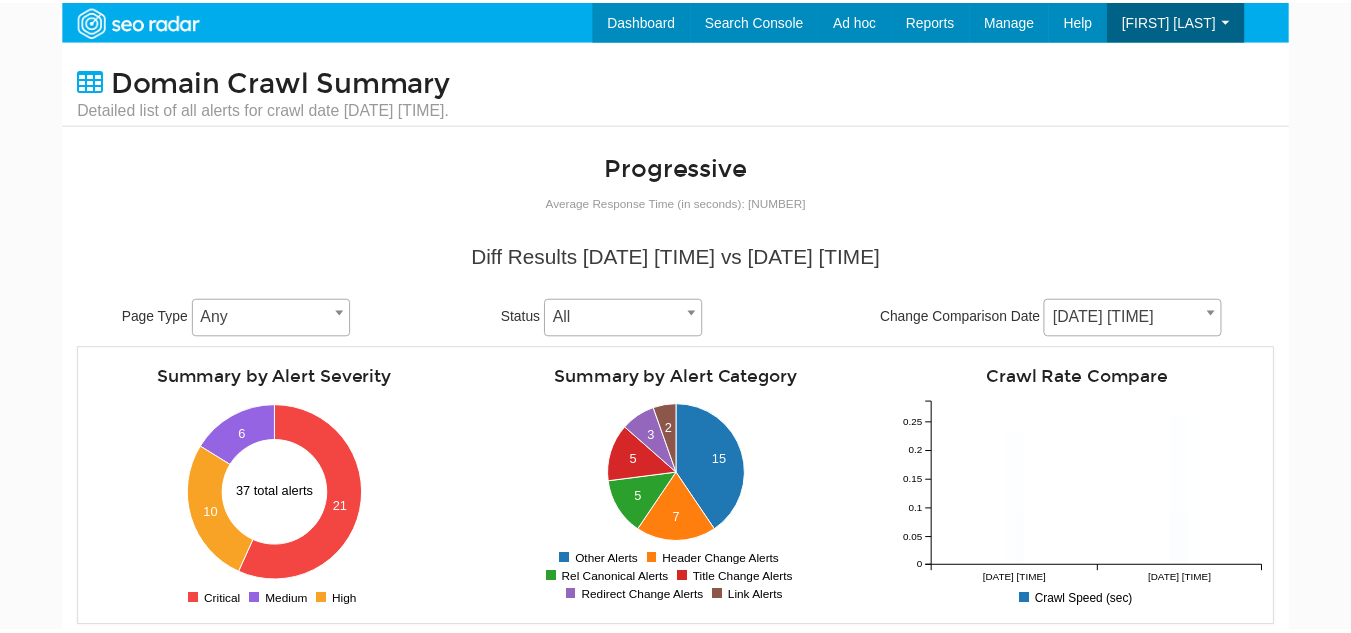 scroll, scrollTop: 600, scrollLeft: 0, axis: vertical 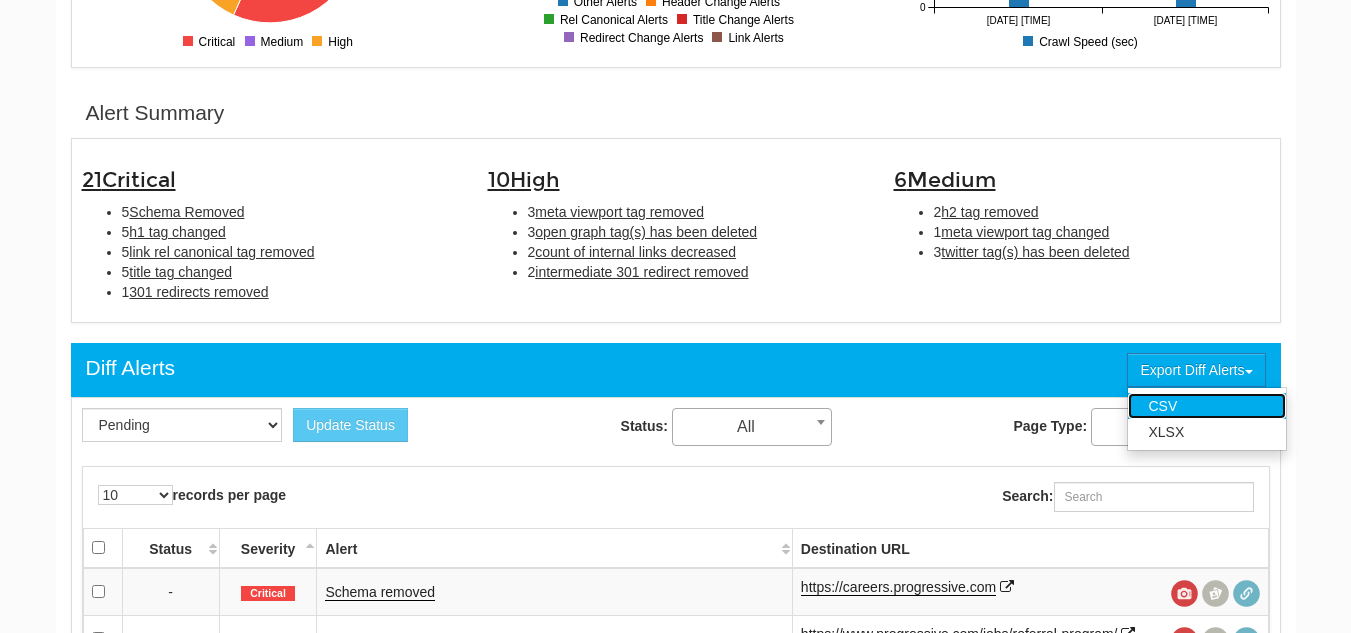 click on "CSV" at bounding box center (1207, 406) 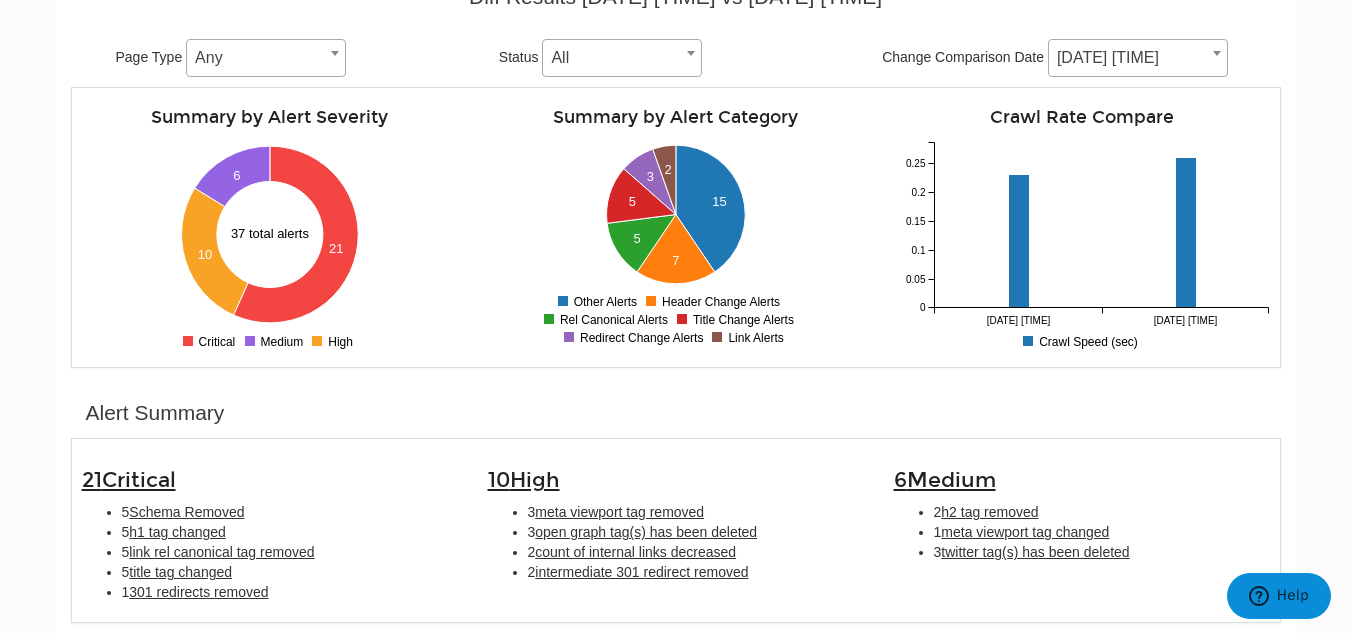 scroll, scrollTop: 0, scrollLeft: 0, axis: both 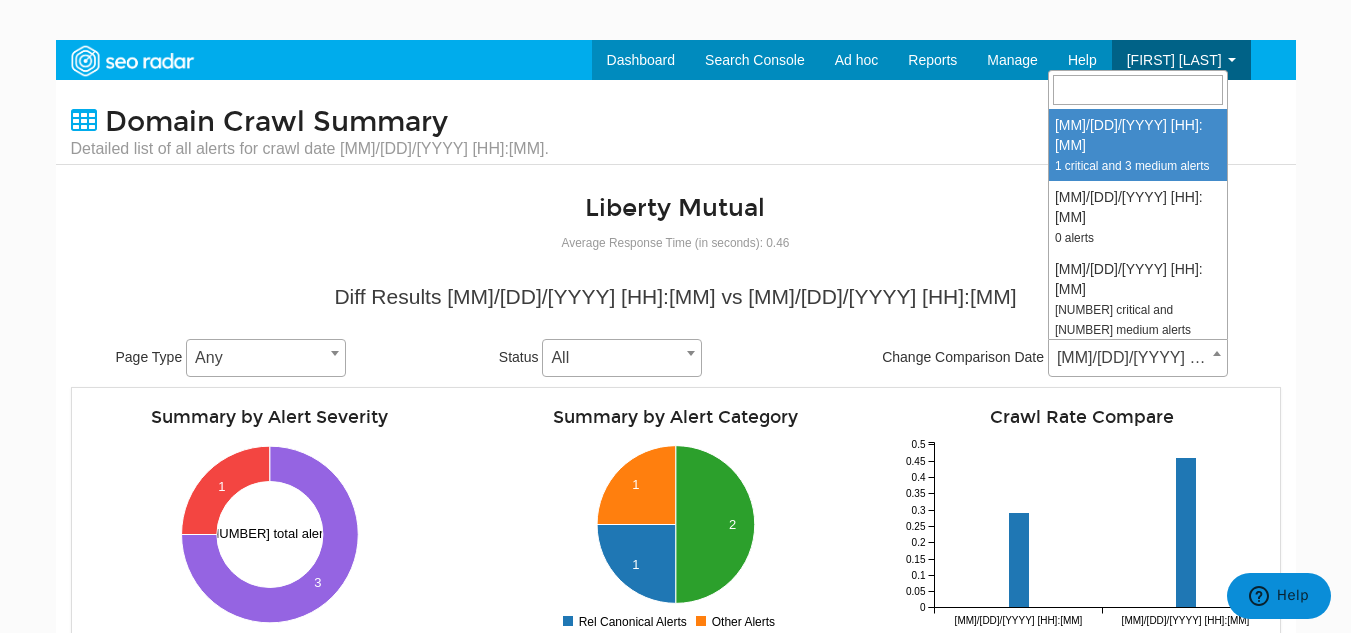 click at bounding box center [1217, 353] 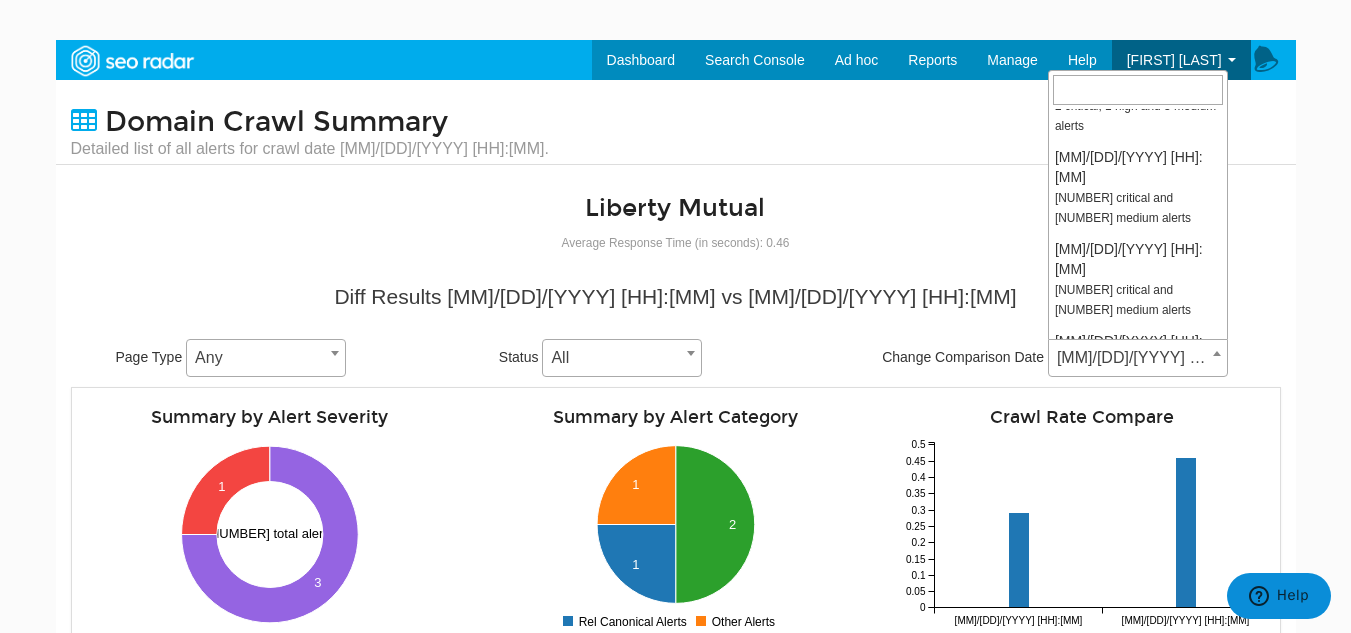 scroll, scrollTop: 800, scrollLeft: 0, axis: vertical 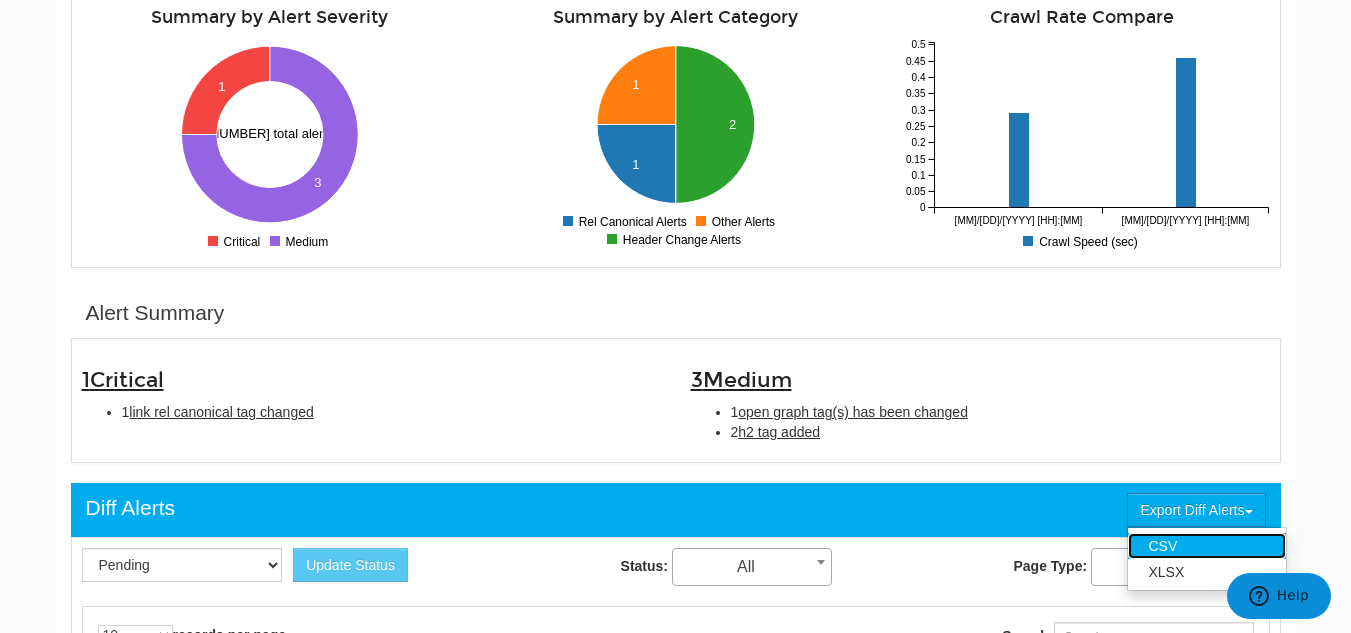 click on "CSV" at bounding box center (1207, 546) 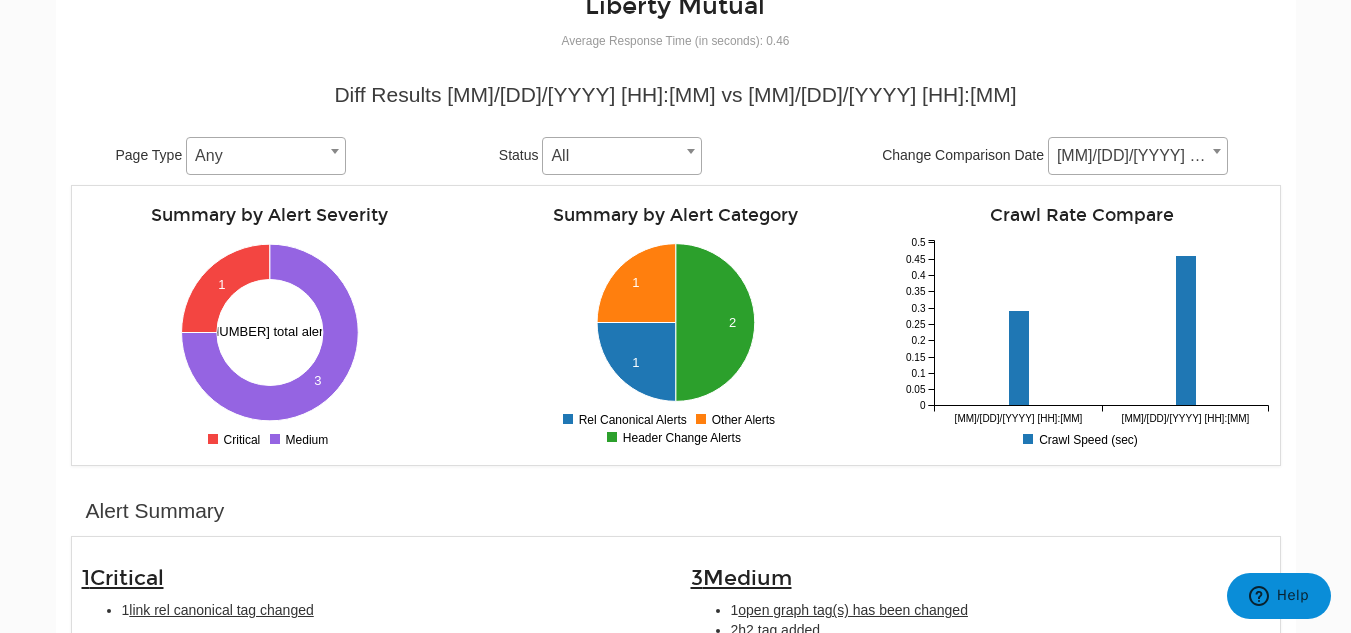 scroll, scrollTop: 200, scrollLeft: 0, axis: vertical 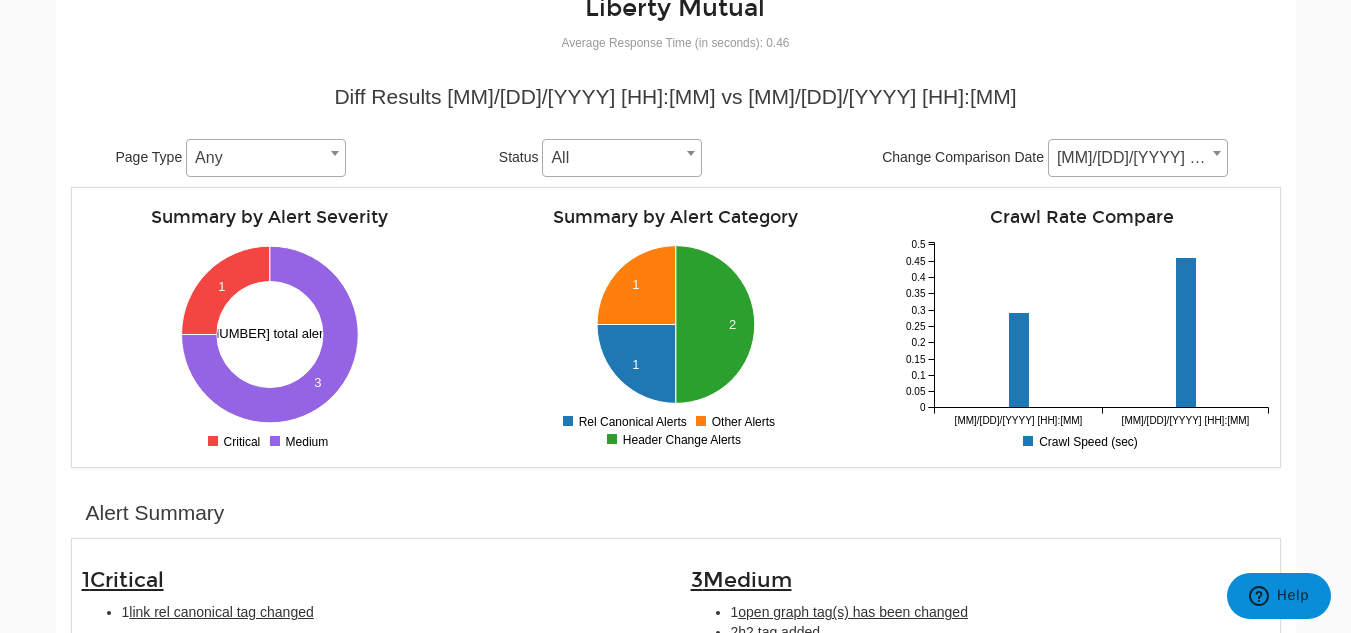 click on "Dashboard
Search Console
Keyword Winners and Losers
Page Winners and Losers
Archived Search Console Reports
Schedule a Change Analysis
Change Analysis Reports
Sitemap Reports
Ad hoc
Internet Archive Diff tool
Mobile vs. Desktop
Fetch vs. Rendered
User Agent Diff
Internet Archive URL Tester
Compare URLs
Reports
Audits
Exports
Manage
Domains
URLs
Help" at bounding box center [675, 156] 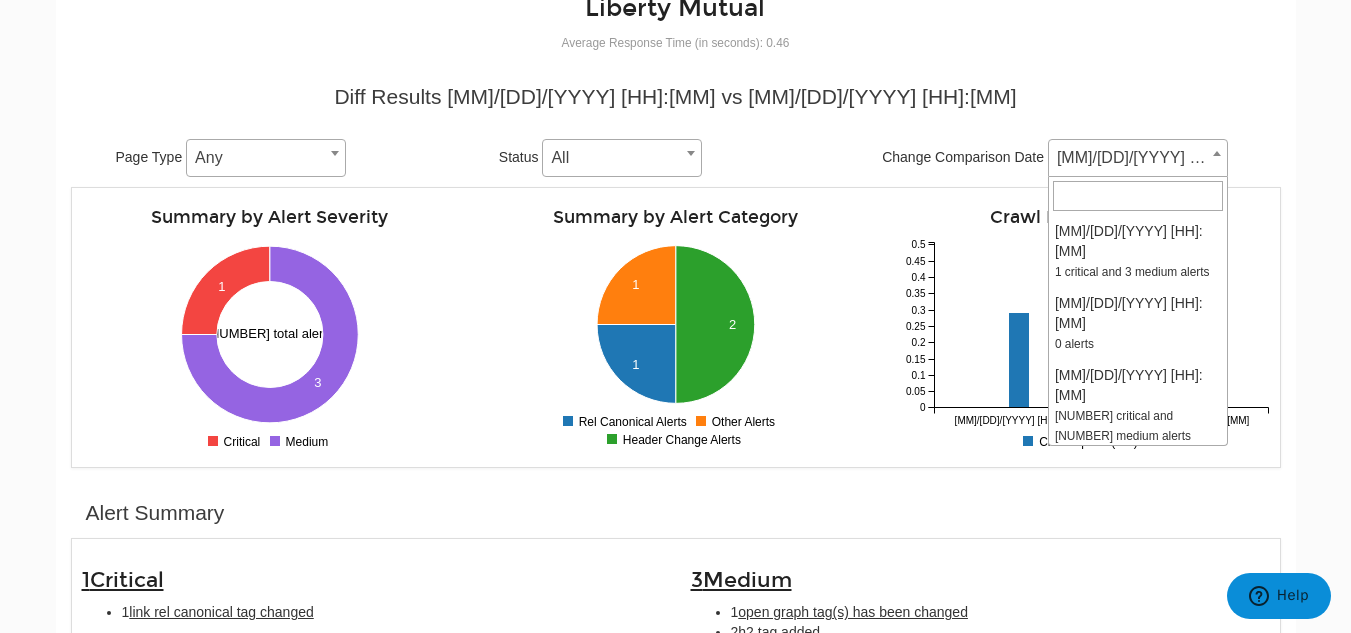 click on "[DATE] [TIME]" at bounding box center (1138, 158) 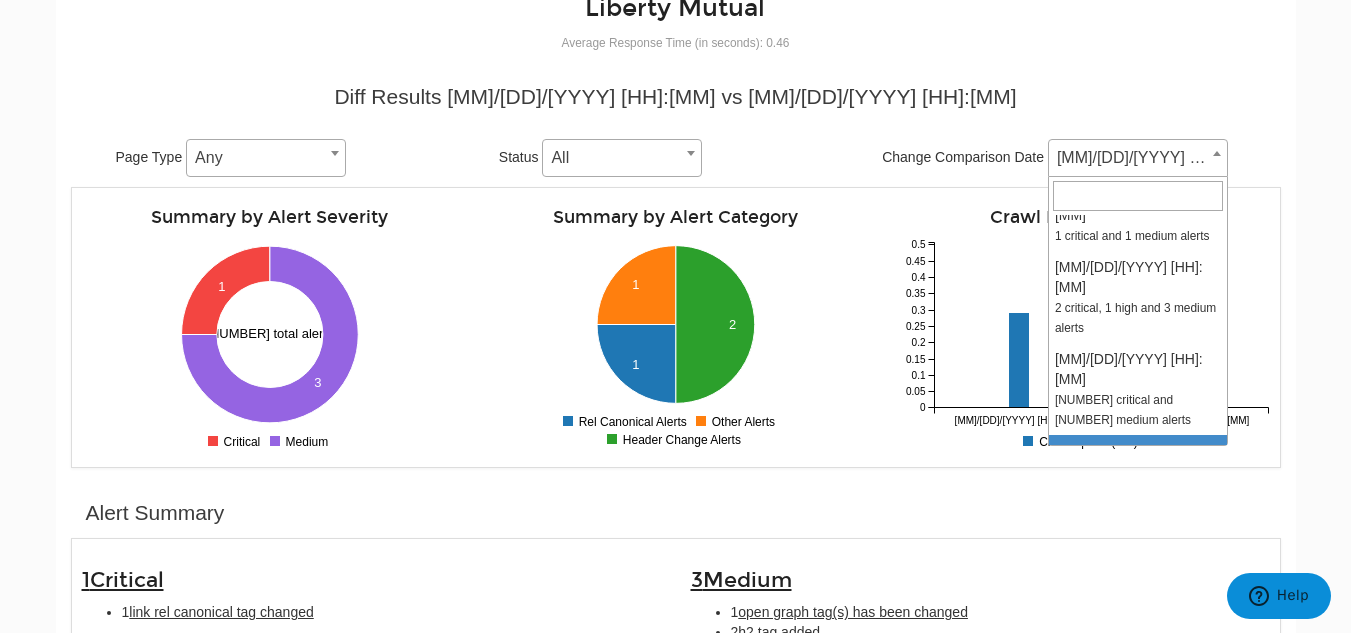 select on "1974807" 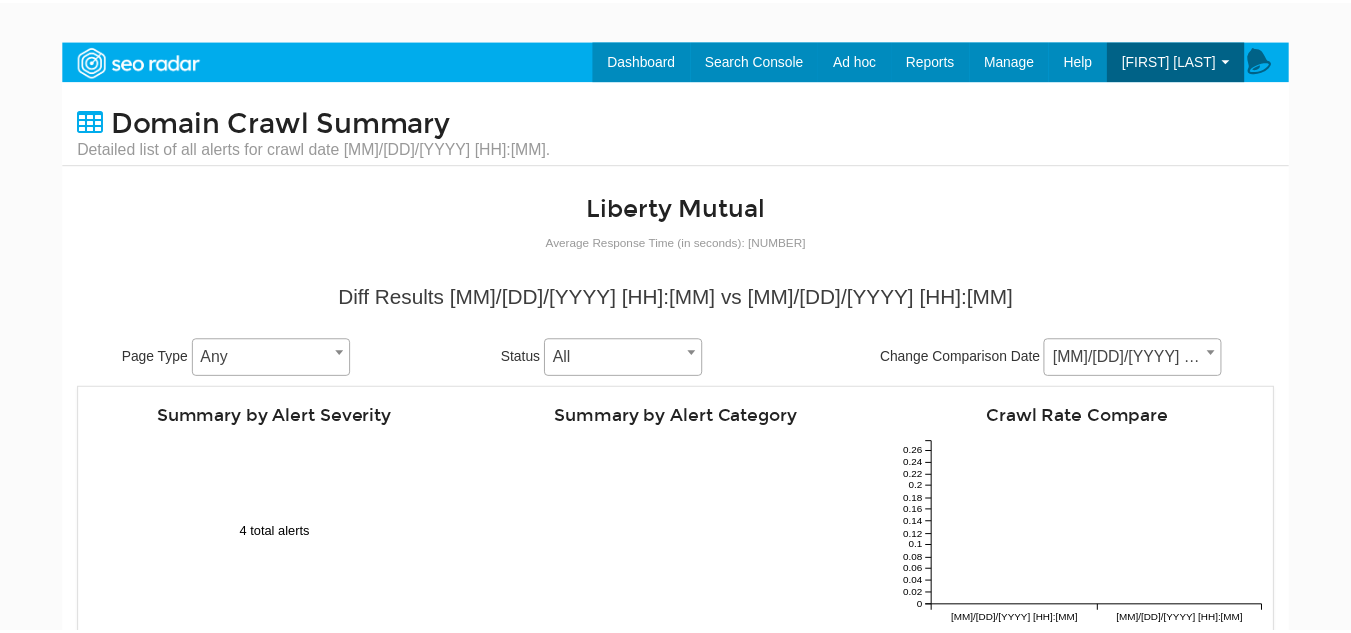scroll, scrollTop: 0, scrollLeft: 0, axis: both 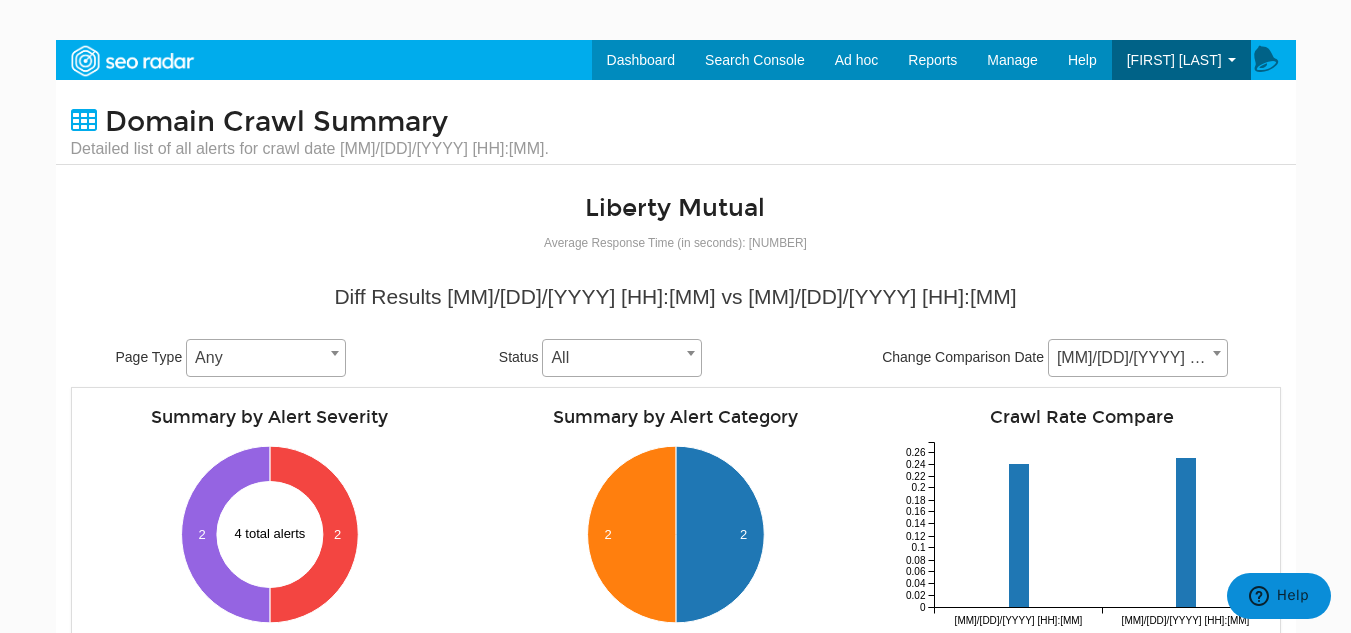 click on "Dashboard
Search Console
Keyword Winners and Losers
Page Winners and Losers
Archived Search Console Reports
Schedule a Change Analysis
Change Analysis Reports
Sitemap Reports
Ad hoc
Internet Archive Diff tool
Mobile vs. Desktop
Fetch vs. Rendered
User Agent Diff
Internet Archive URL Tester
Compare URLs
Reports
Audits
Exports
Manage
Domains
URLs
Help" at bounding box center [675, 356] 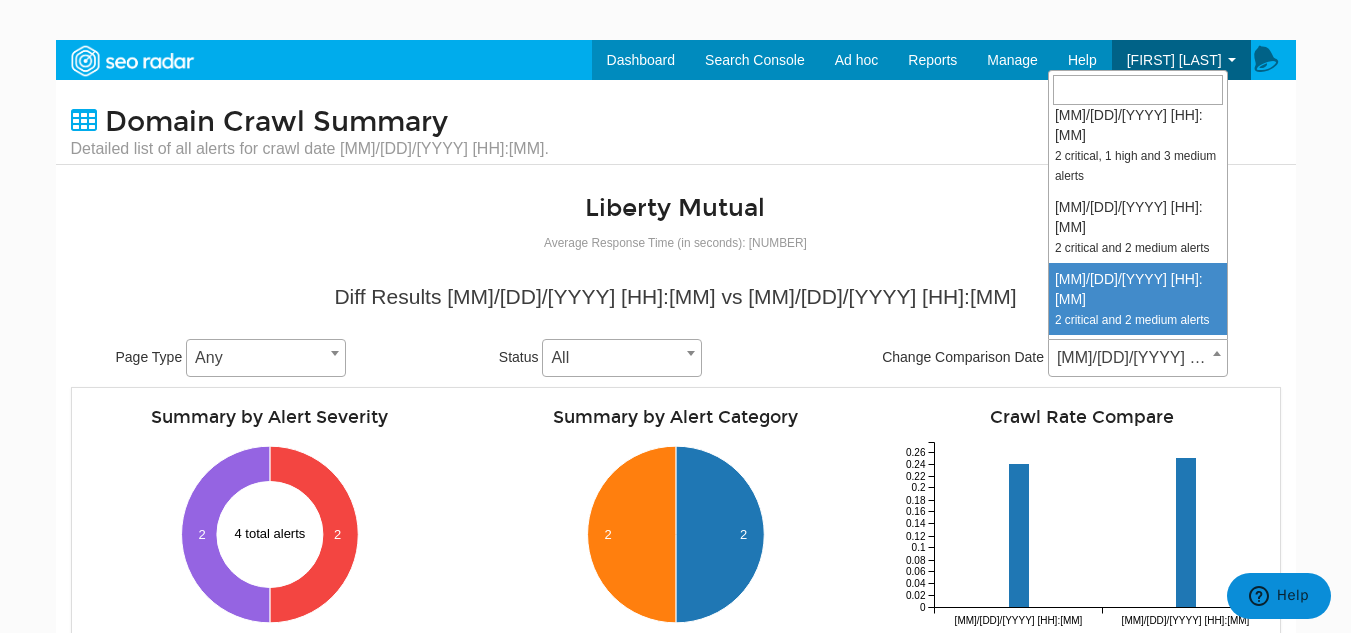 scroll, scrollTop: 780, scrollLeft: 0, axis: vertical 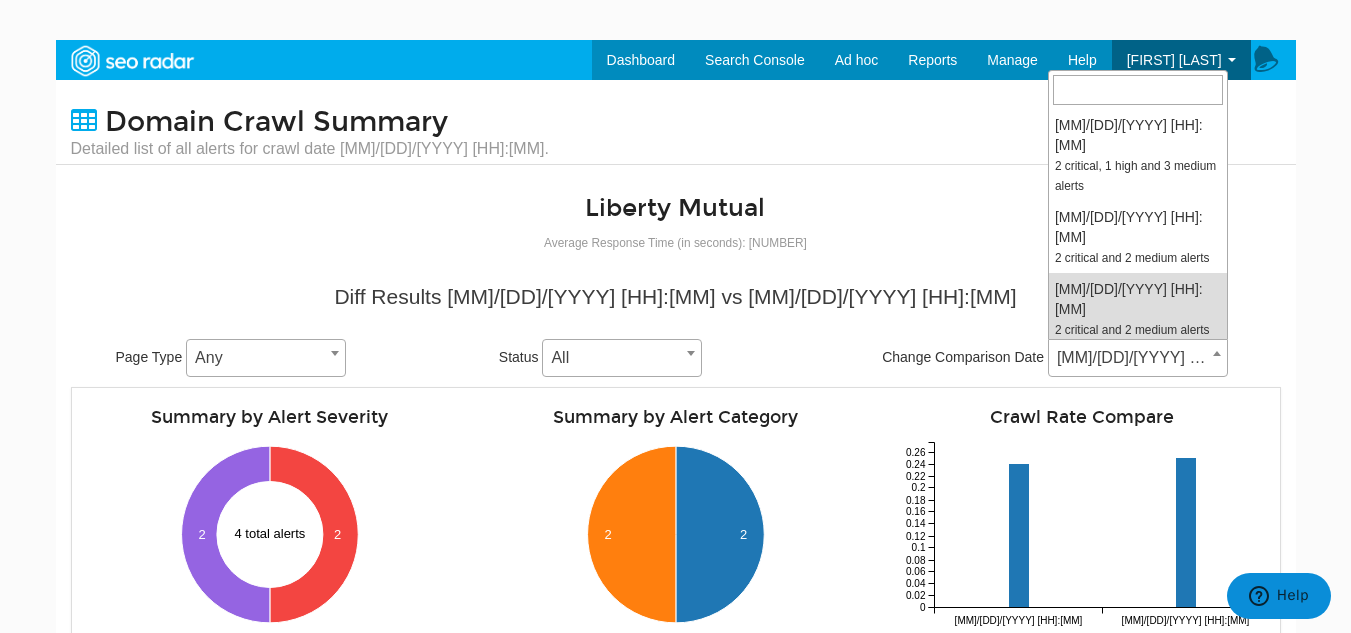 select on "[NUMBER]" 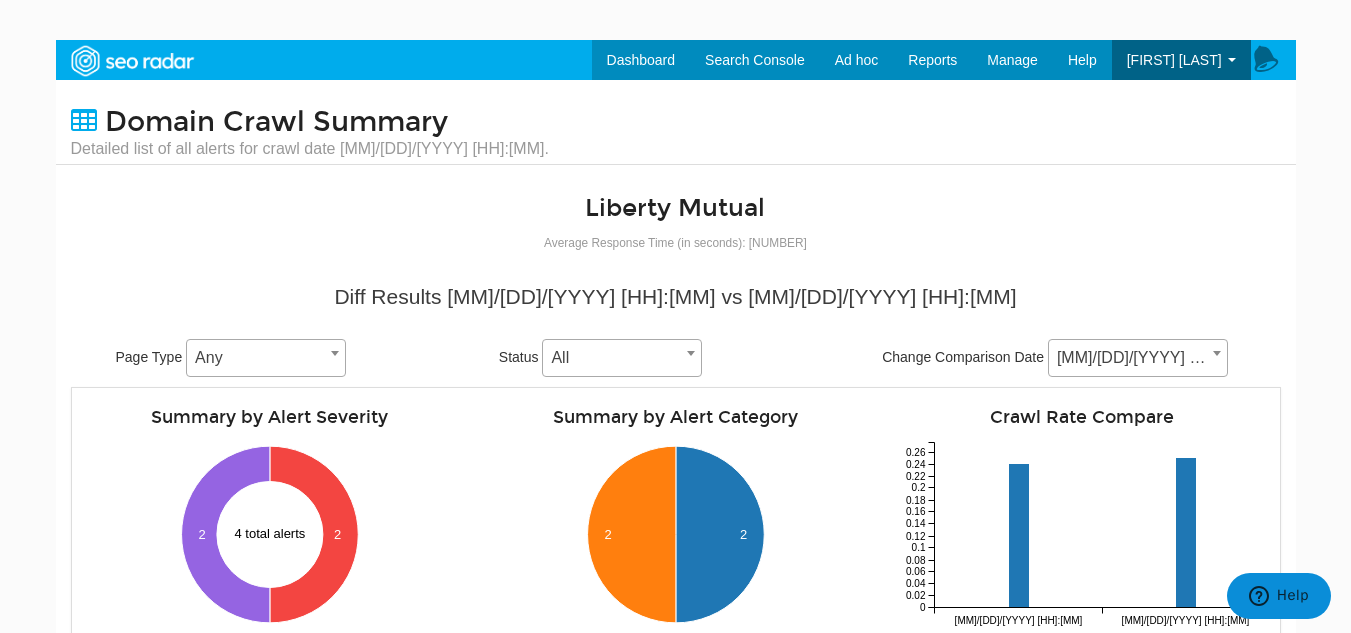 click on "Diff Results 05/09/2025 12:56 vs 05/02/2025 12:56
Page Type   Any Any
Status   All
Pending
Viewed
Resolved
Not Pending
Not Viewed
Not Resolved All
Change Comparison Date   08/01/2025 13:07
07/25/2025 12:58
07/18/2025 12:56
07/11/2025 12:57
07/04/2025 12:58
06/27/2025 12:56
06/20/2025 12:58
06/13/2025 12:56
06/06/2025 12:59
05/30/2025 12:58
05/23/2025 12:58
05/16/2025 13:24
05/09/2025 12:57
05/02/2025 12:56
04/25/2025 12:58
04/18/2025 12:57
04/11/2025 12:57
04/04/2025 12:58
03/28/2025 12:58
03/21/2025 12:57
03/14/2025 12:59
03/07/2025 11:57
02/28/2025 11:56
02/21/2025 11:57
02/14/2025 11:58
02/07/2025 13:00
01/31/2025 11:59
01/24/2025 11:57
01/17/2025 11:57
01/10/2025 11:59
01/03/2025 11:57" at bounding box center (676, 470) 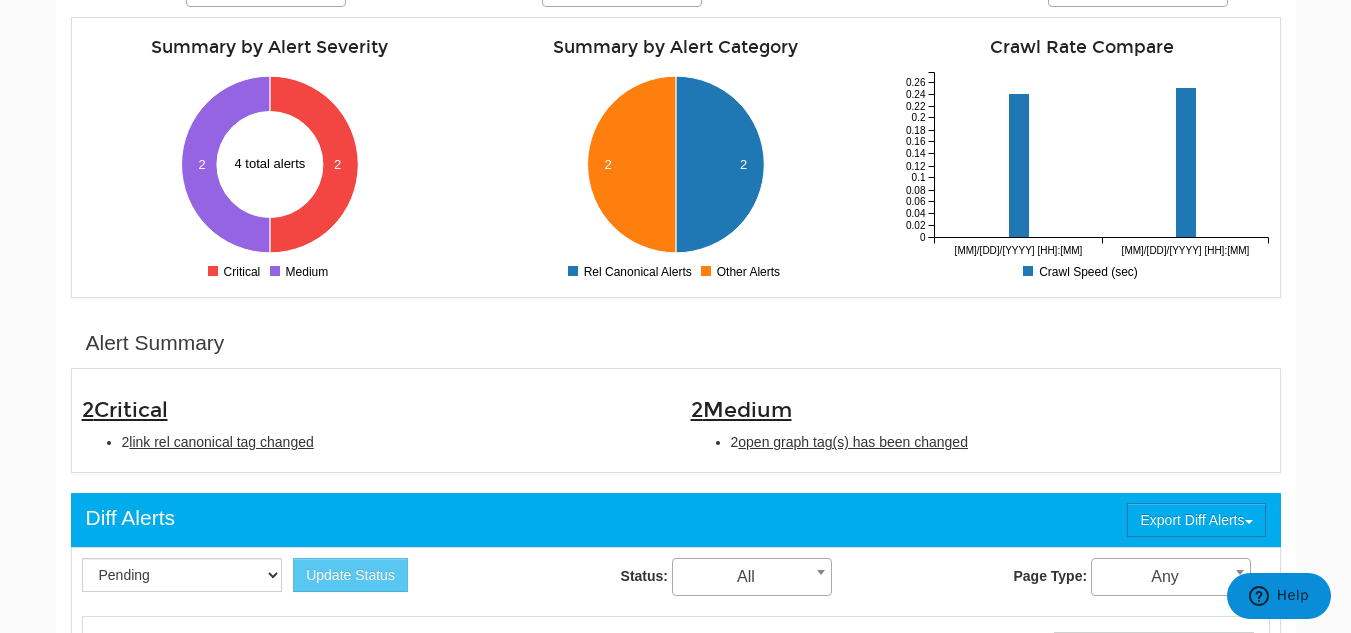 scroll, scrollTop: 400, scrollLeft: 0, axis: vertical 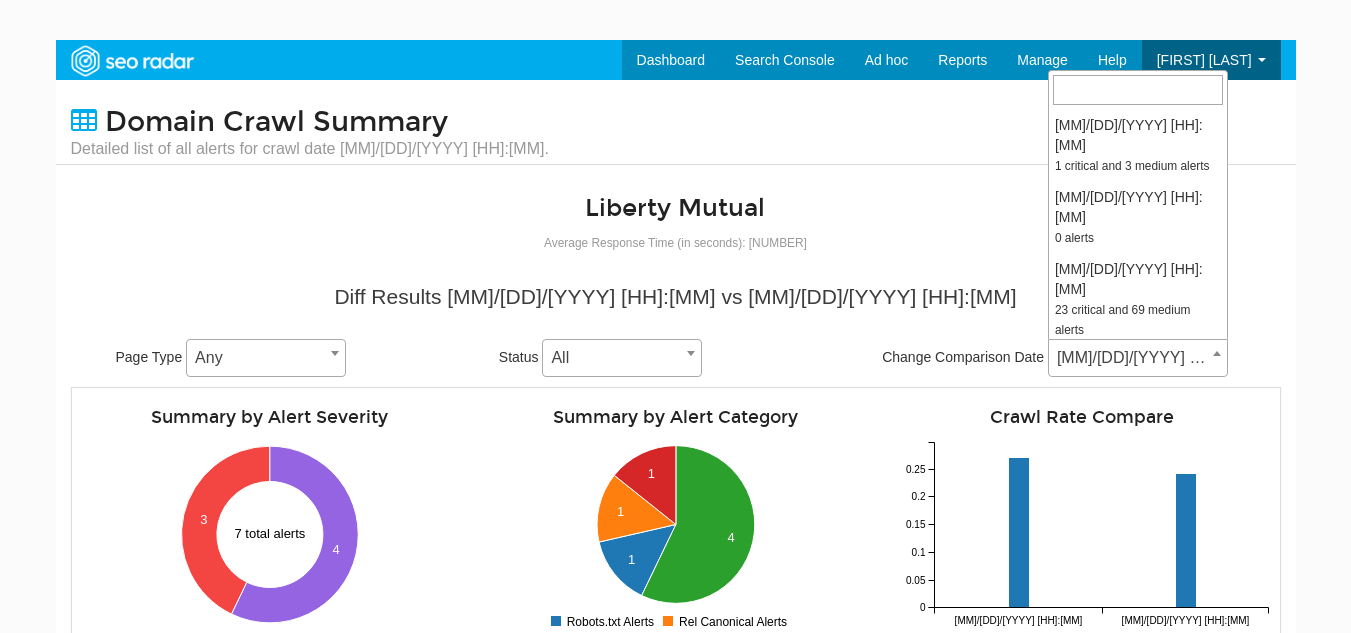 click at bounding box center [1217, 353] 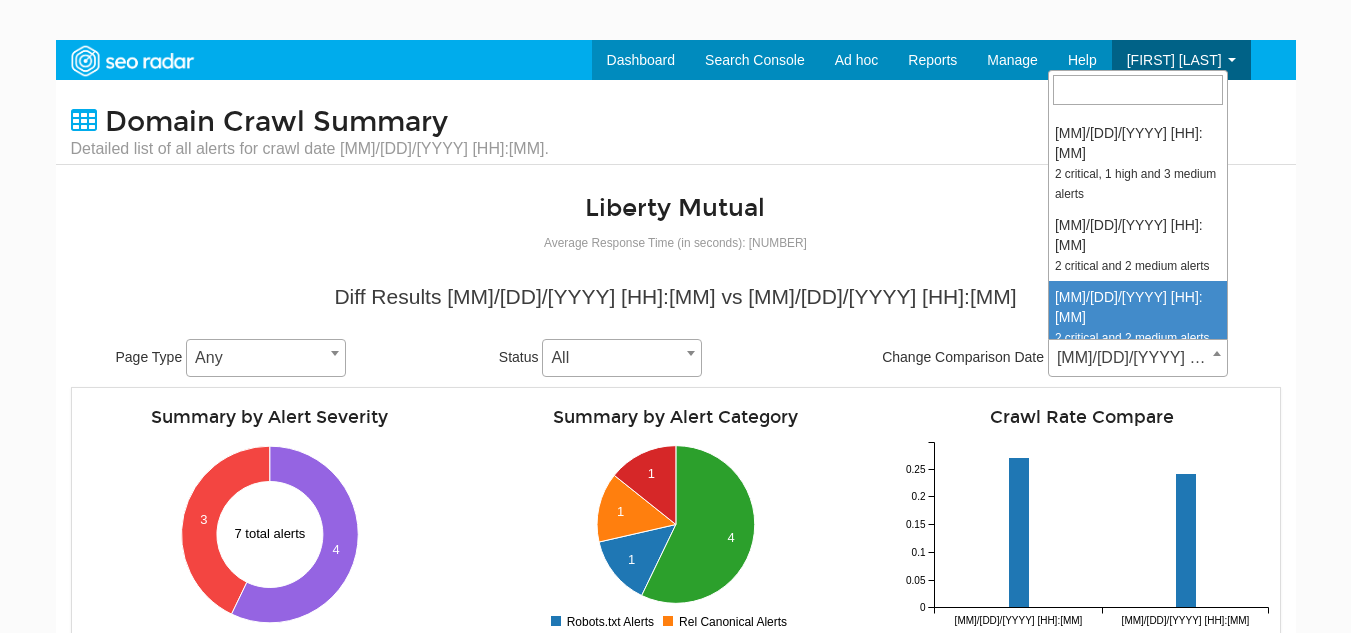 select on "1974807" 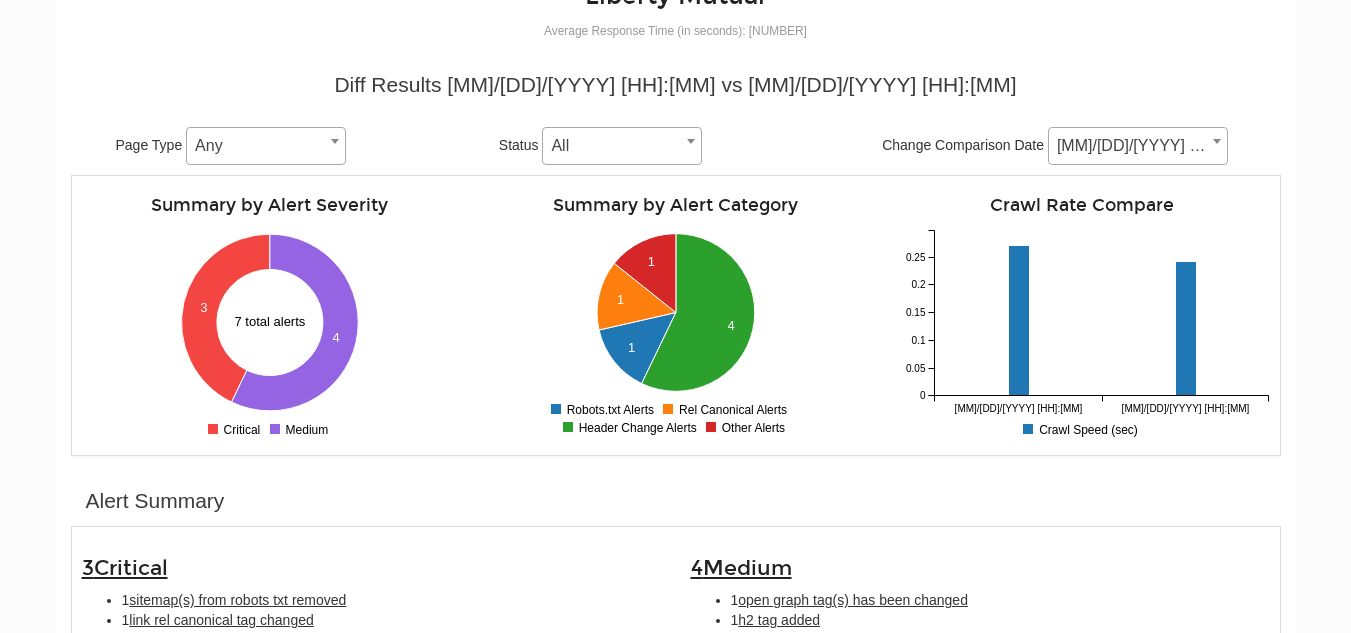 scroll, scrollTop: 356, scrollLeft: 0, axis: vertical 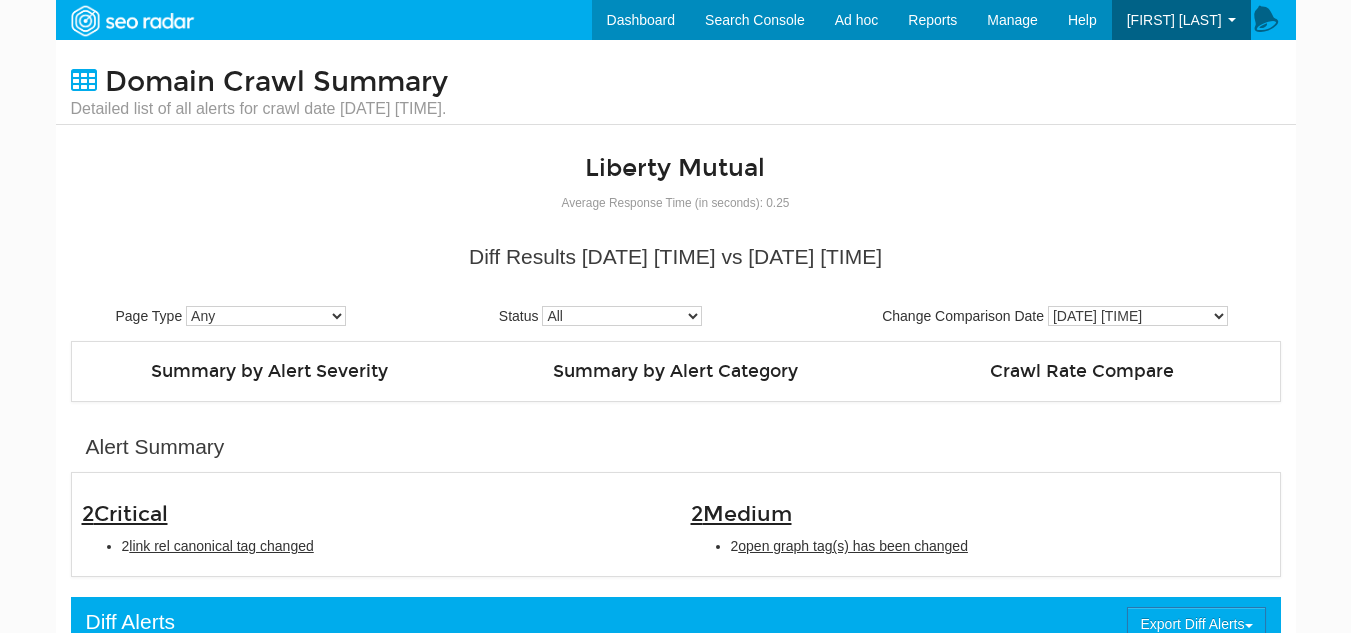 click on "Domain Crawl Summary
Detailed list of all alerts for crawl date [DATE] [TIME]." at bounding box center [676, 82] 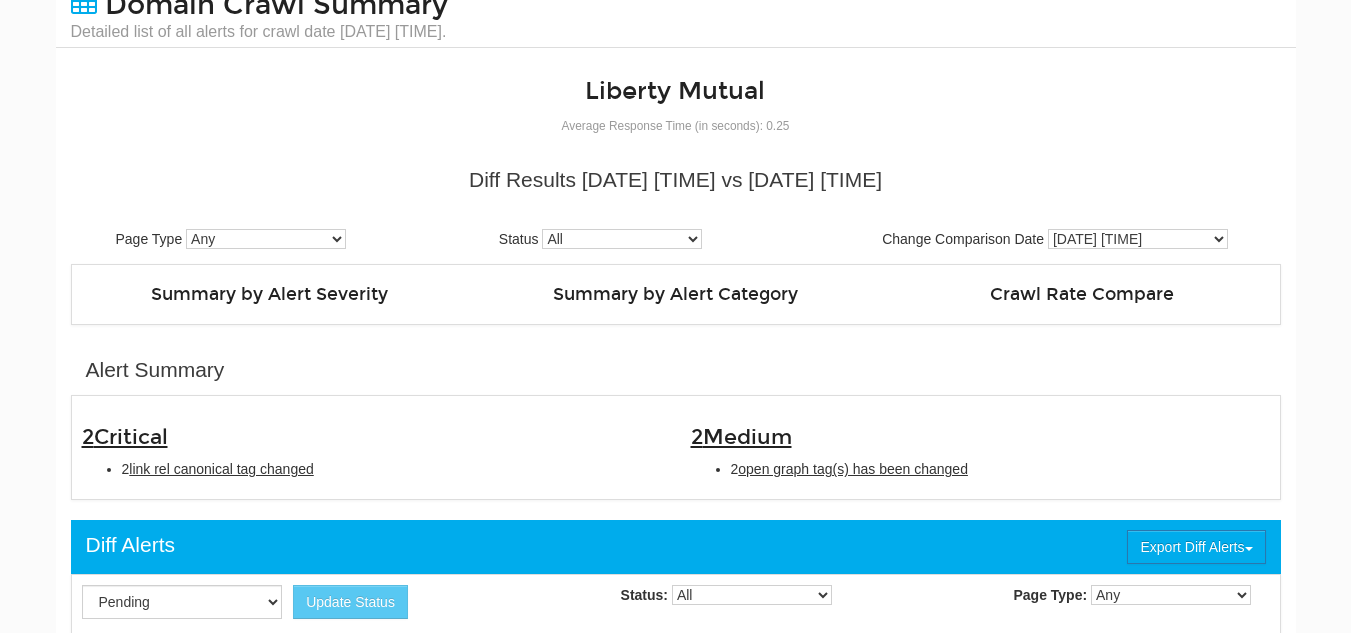 scroll, scrollTop: 200, scrollLeft: 0, axis: vertical 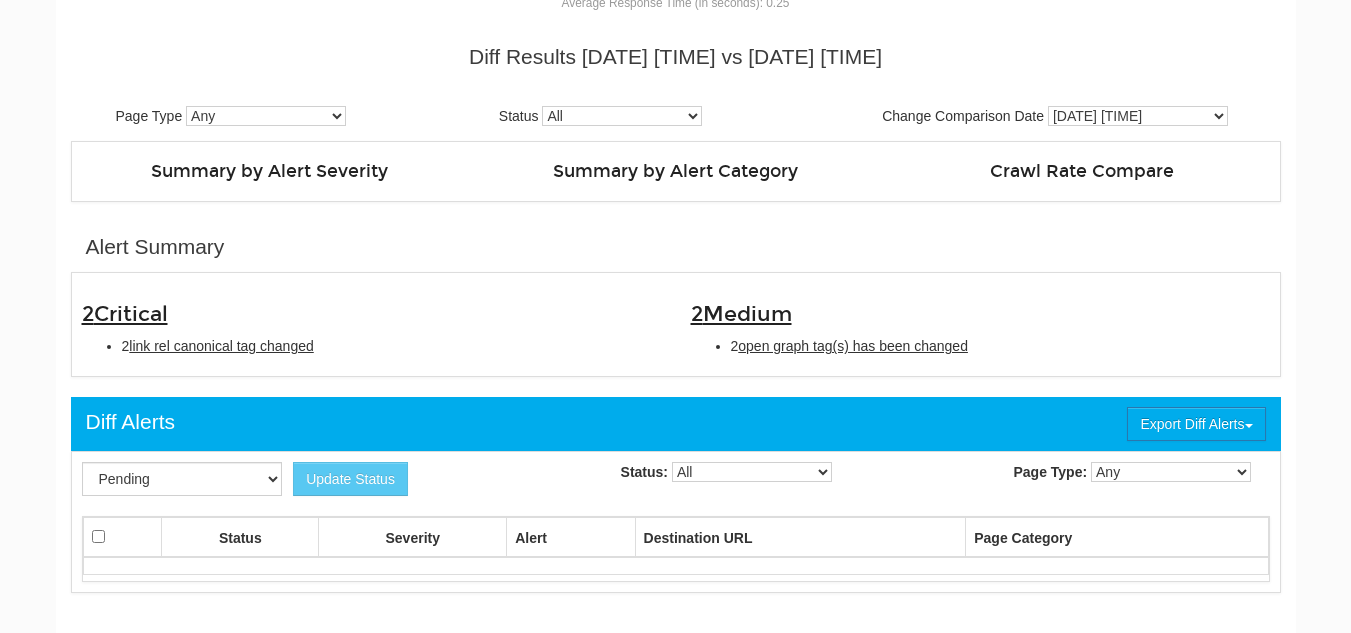 click on "2  Medium
2  open graph tag(s) has been changed" at bounding box center (980, 324) 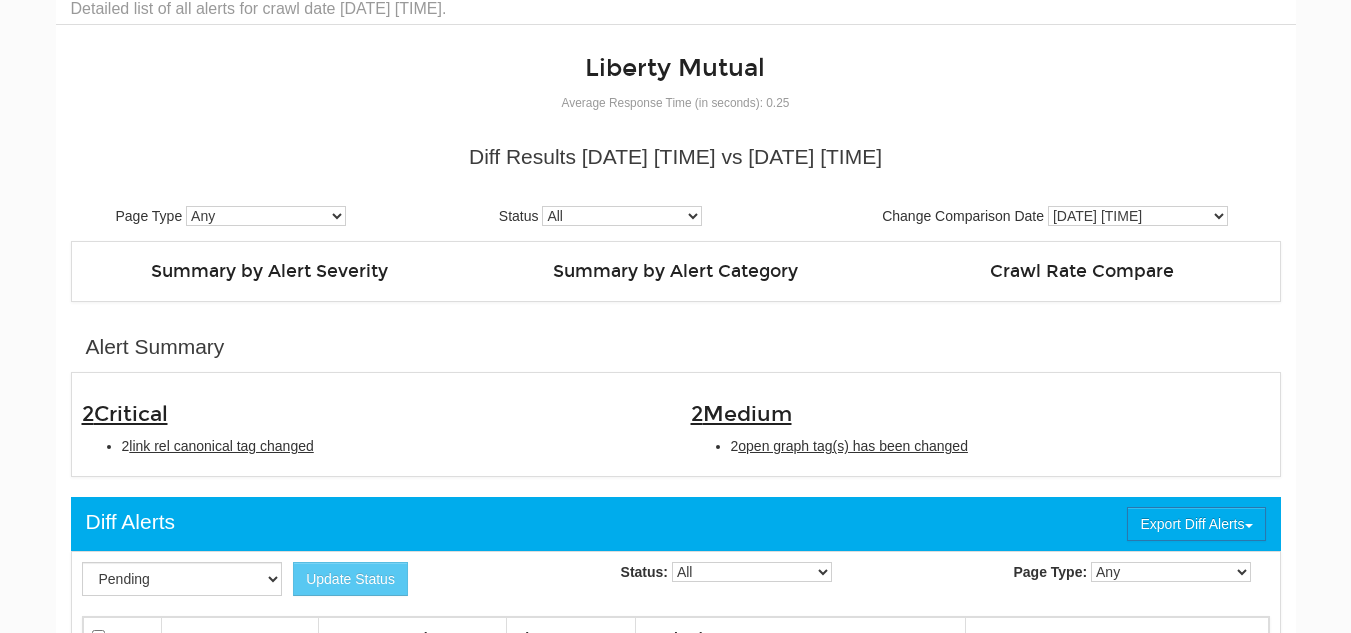 scroll, scrollTop: 0, scrollLeft: 0, axis: both 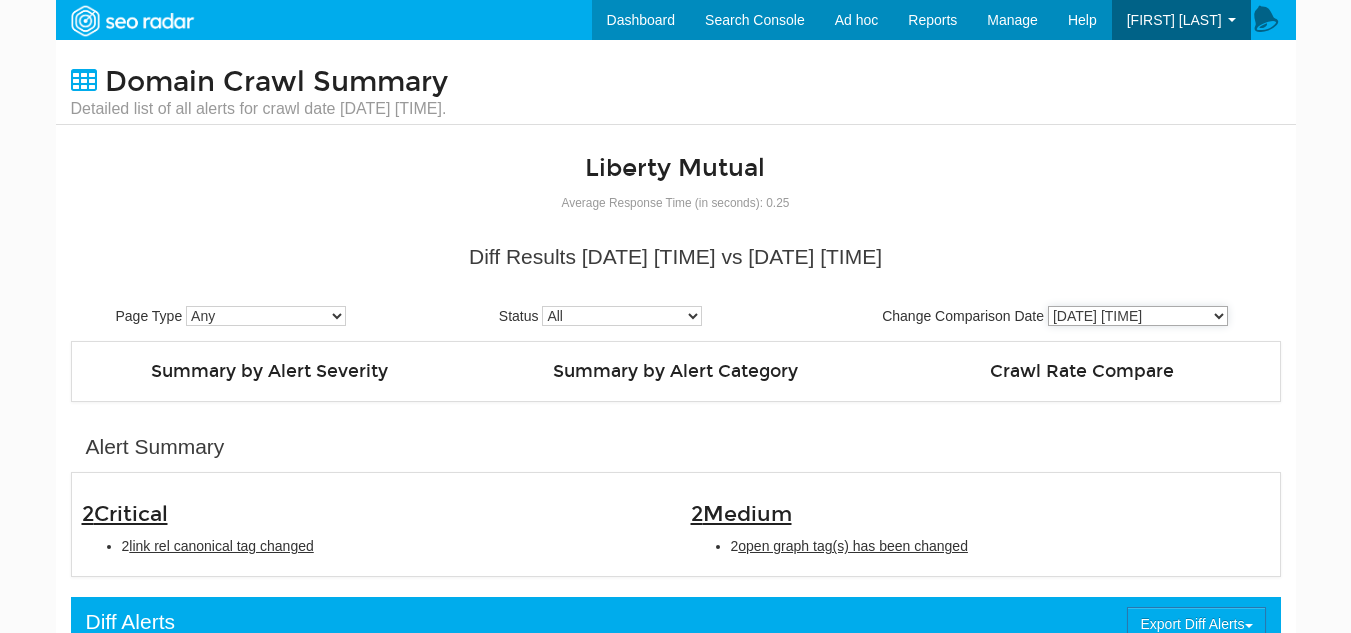 click on "[DATE] [TIME]
[DATE] [TIME]
[DATE] [TIME]
[DATE] [TIME]
[DATE] [TIME]
[DATE] [TIME]
[DATE] [TIME]
[DATE] [TIME]
[DATE] [TIME]
[DATE] [TIME]
[DATE] [TIME]
[DATE] [TIME]
[DATE] [TIME]
[DATE] [TIME]
[DATE] [TIME]
[DATE] [TIME]
[DATE] [TIME]
[DATE] [TIME]
[DATE] [TIME]
[DATE] [TIME]
[DATE] [TIME]
[DATE] [TIME]
[DATE] [TIME]
[DATE] [TIME]
[DATE] [TIME]
[DATE] [TIME]
[DATE] [TIME]
[DATE] [TIME]
[DATE] [TIME]
[DATE] [TIME]
[DATE] [TIME]
[DATE] [TIME]
[DATE] [TIME]
[DATE] [TIME]
[DATE] [TIME]
[DATE] [TIME]
[DATE] [TIME]
[DATE] [TIME]
[DATE] [TIME]
[DATE] [TIME]
[DATE] [TIME]
[DATE] [TIME]
[DATE] [TIME]
[DATE] [TIME]
[DATE] [TIME]
[DATE] [TIME]
[DATE] [TIME]
[DATE] [TIME]
[DATE] [TIME]
[DATE] [TIME]
[DATE] [TIME]
[DATE] [TIME]
[DATE] [TIME]
[DATE] [TIME]
[DATE] [TIME]" at bounding box center [1138, 316] 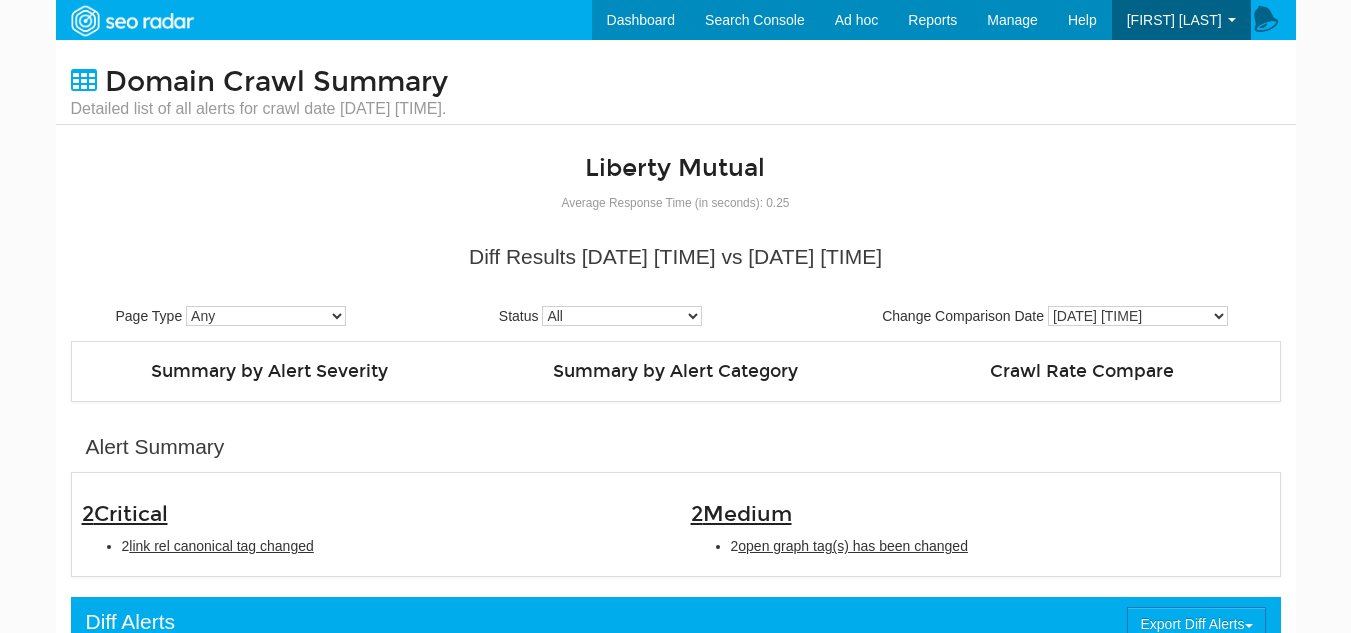 click on "Dashboard
Search Console
Keyword Winners and Losers
Page Winners and Losers
Archived Search Console Reports
Schedule a Change Analysis
Change Analysis Reports
Sitemap Reports
Ad hoc
Internet Archive Diff tool
Mobile vs. Desktop
Fetch vs. Rendered
User Agent Diff
Internet Archive URL Tester
Compare URLs
Reports
Audits
Exports
Manage
Domains
URLs
Help" at bounding box center (675, 316) 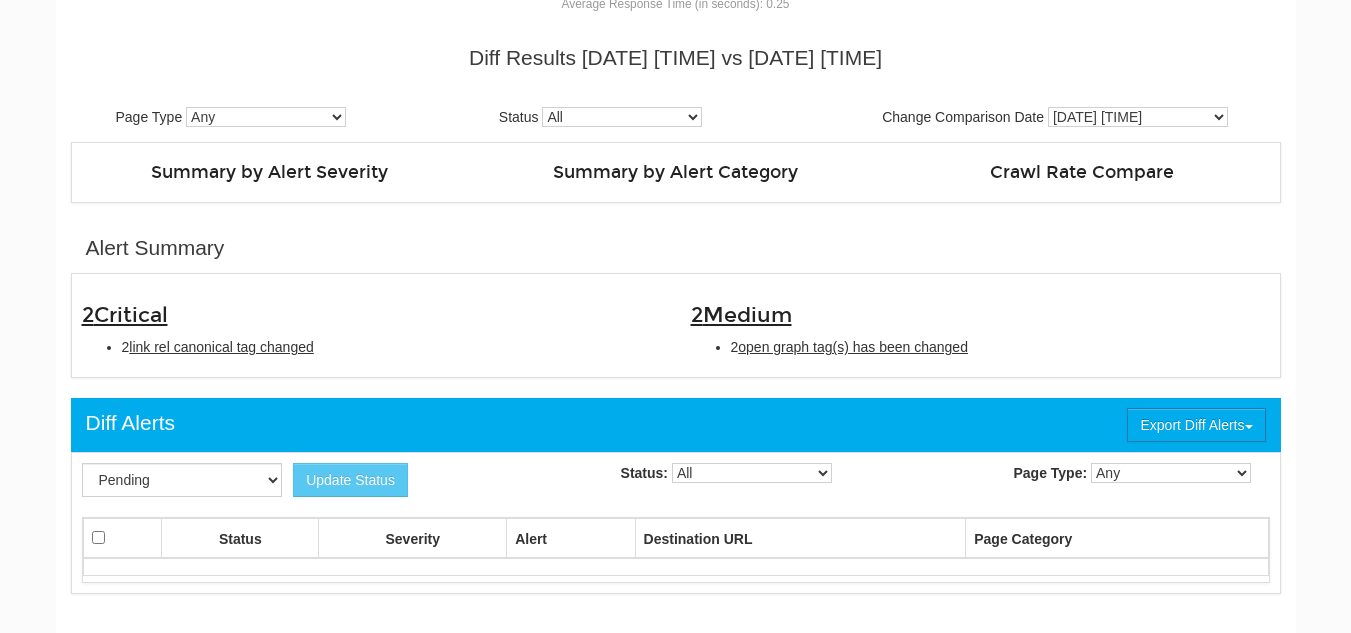 scroll, scrollTop: 200, scrollLeft: 0, axis: vertical 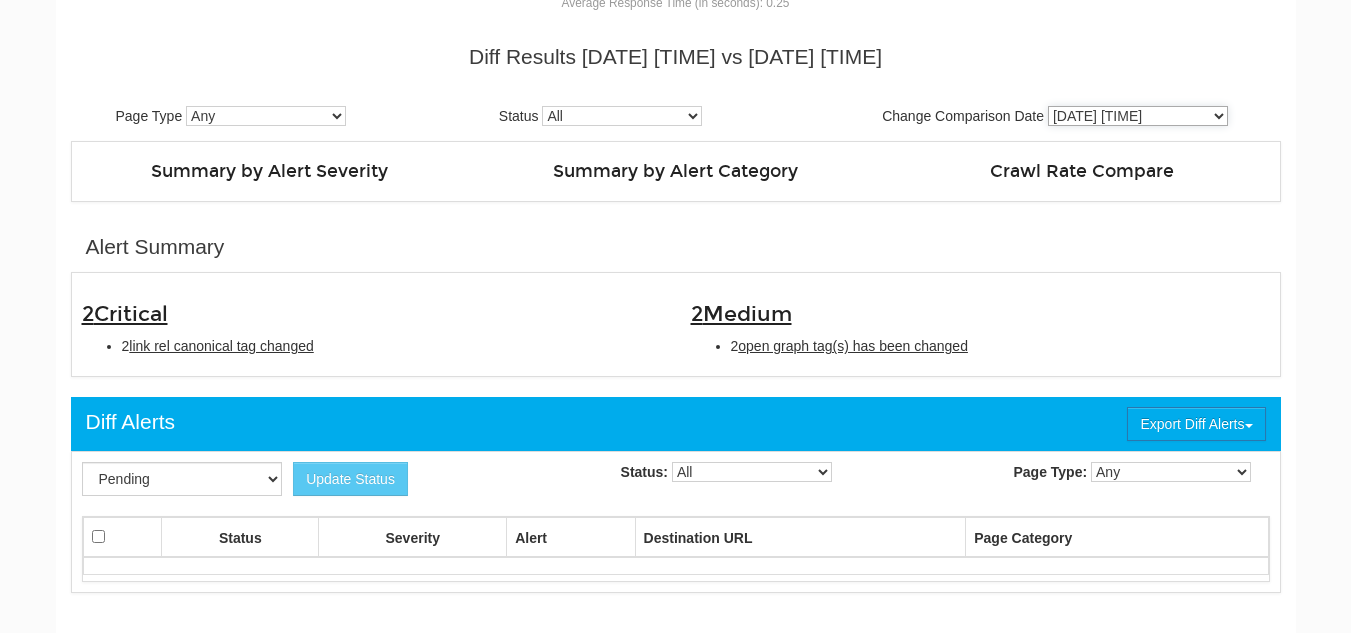 click on "[DATE] [TIME]
[DATE] [TIME]
[DATE] [TIME]
[DATE] [TIME]
[DATE] [TIME]
[DATE] [TIME]
[DATE] [TIME]
[DATE] [TIME]
[DATE] [TIME]
[DATE] [TIME]
[DATE] [TIME]
[DATE] [TIME]
[DATE] [TIME]
[DATE] [TIME]
[DATE] [TIME]
[DATE] [TIME]
[DATE] [TIME]
[DATE] [TIME]
[DATE] [TIME]
[DATE] [TIME]
[DATE] [TIME]
[DATE] [TIME]
[DATE] [TIME]
[DATE] [TIME]
[DATE] [TIME]
[DATE] [TIME]
[DATE] [TIME]
[DATE] [TIME]
[DATE] [TIME]
[DATE] [TIME]
[DATE] [TIME]
[DATE] [TIME]
[DATE] [TIME]
[DATE] [TIME]
[DATE] [TIME]
[DATE] [TIME]
[DATE] [TIME]
[DATE] [TIME]
[DATE] [TIME]
[DATE] [TIME]
[DATE] [TIME]
[DATE] [TIME]
[DATE] [TIME]
[DATE] [TIME]
[DATE] [TIME]
[DATE] [TIME]
[DATE] [TIME]
[DATE] [TIME]
[DATE] [TIME]
[DATE] [TIME]
[DATE] [TIME]
[DATE] [TIME]
[DATE] [TIME]
[DATE] [TIME]
[DATE] [TIME]" at bounding box center (1138, 116) 